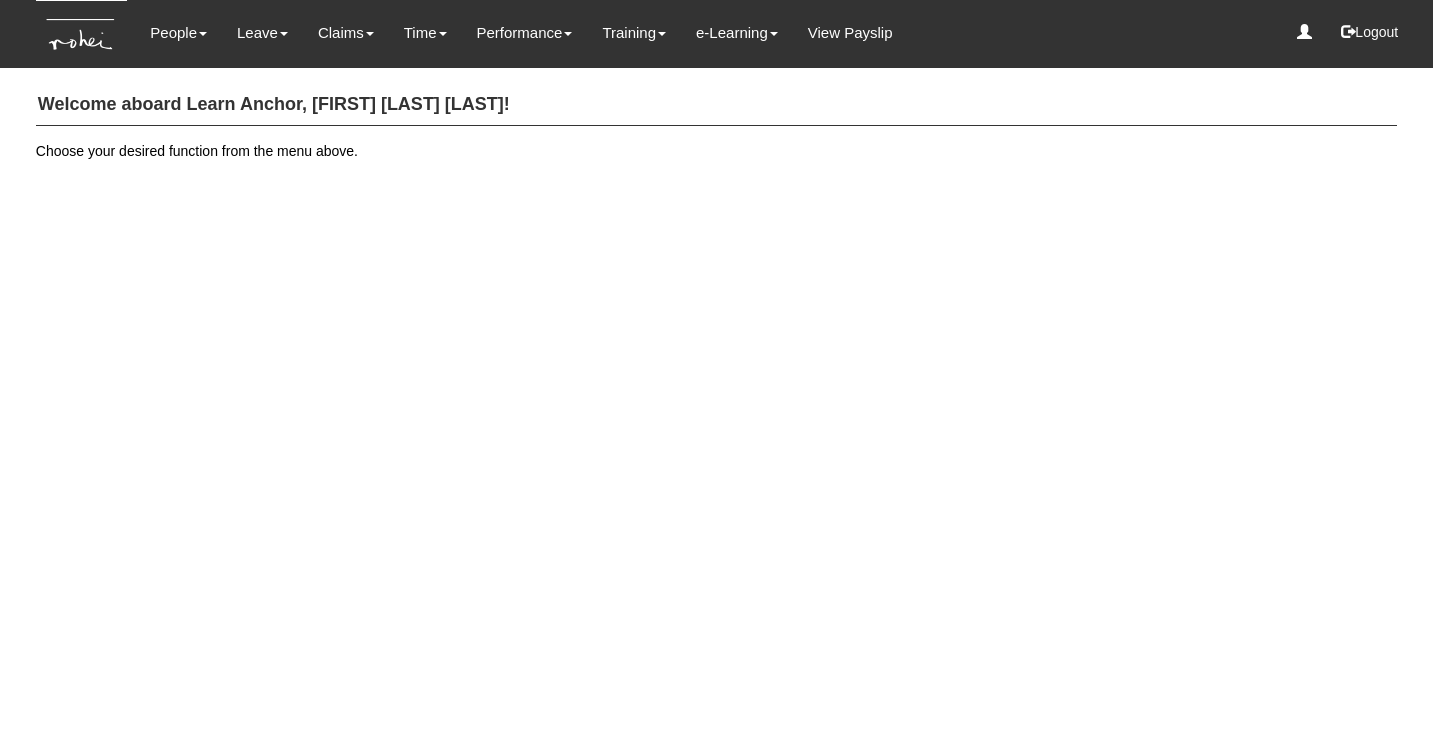 scroll, scrollTop: 0, scrollLeft: 0, axis: both 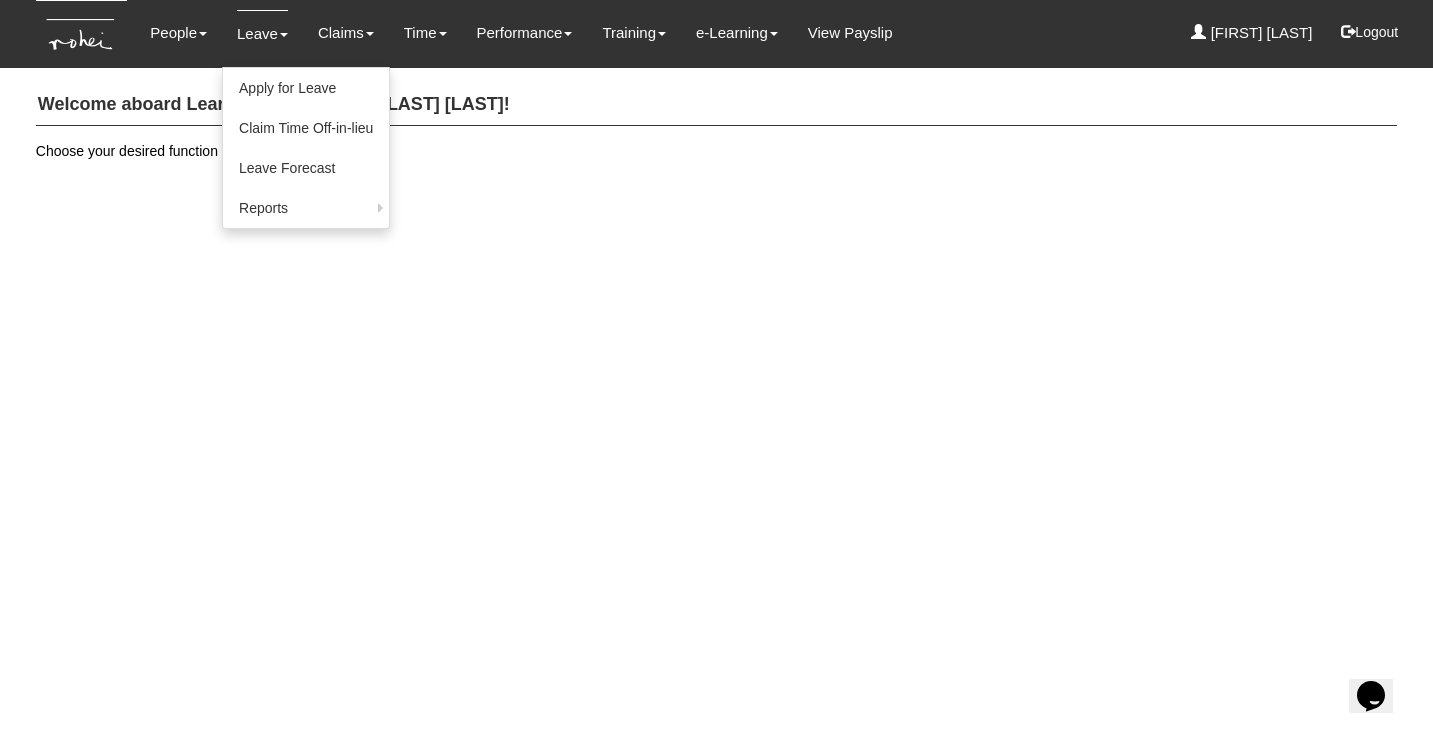 click on "Leave" at bounding box center [262, 33] 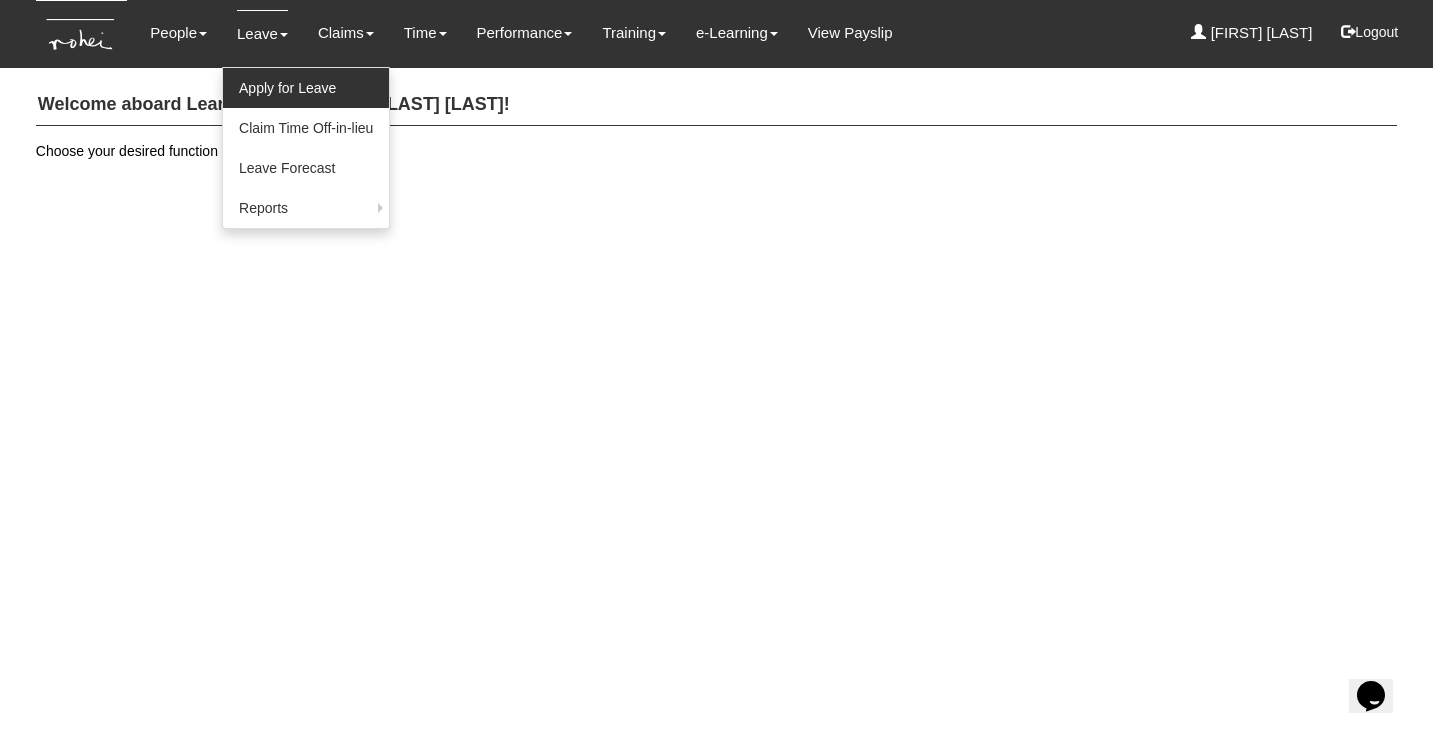 click on "Apply for Leave" at bounding box center [306, 88] 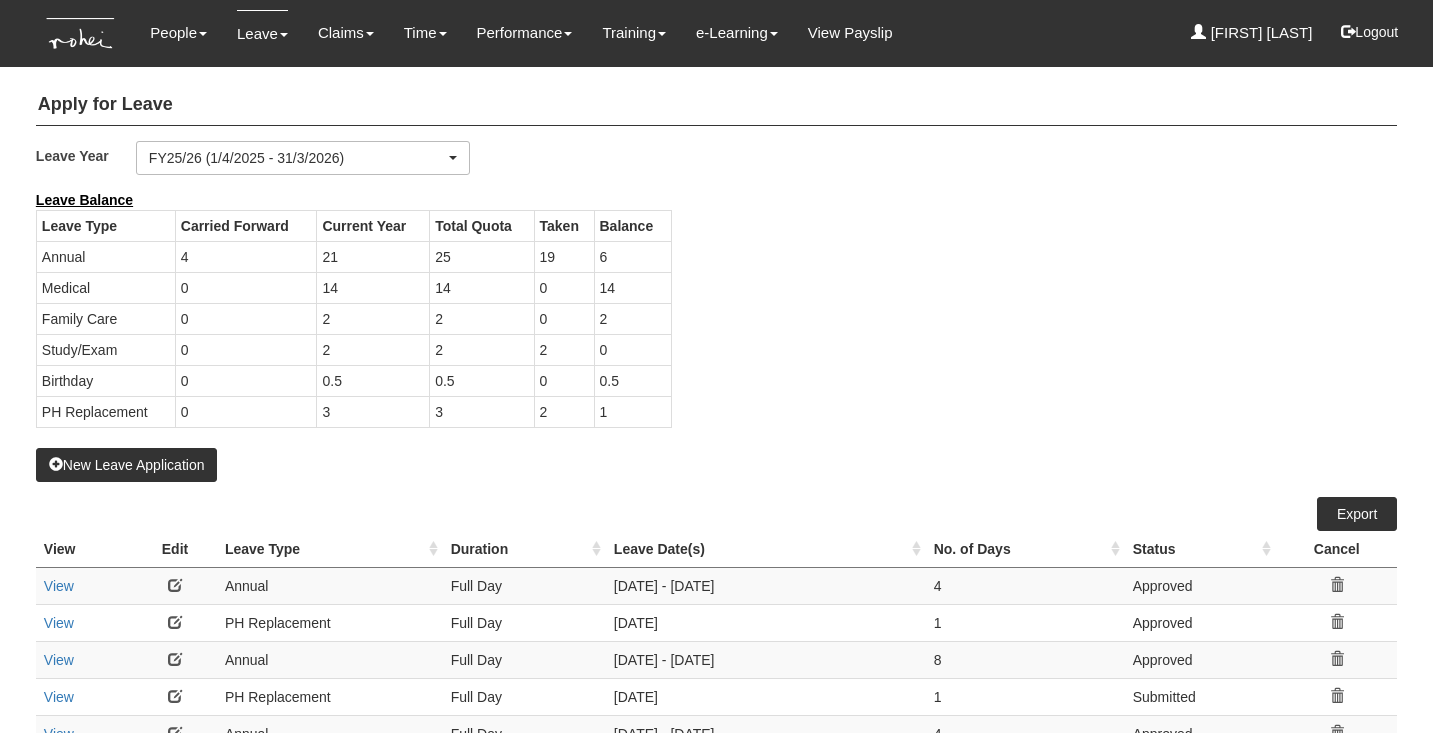 select on "50" 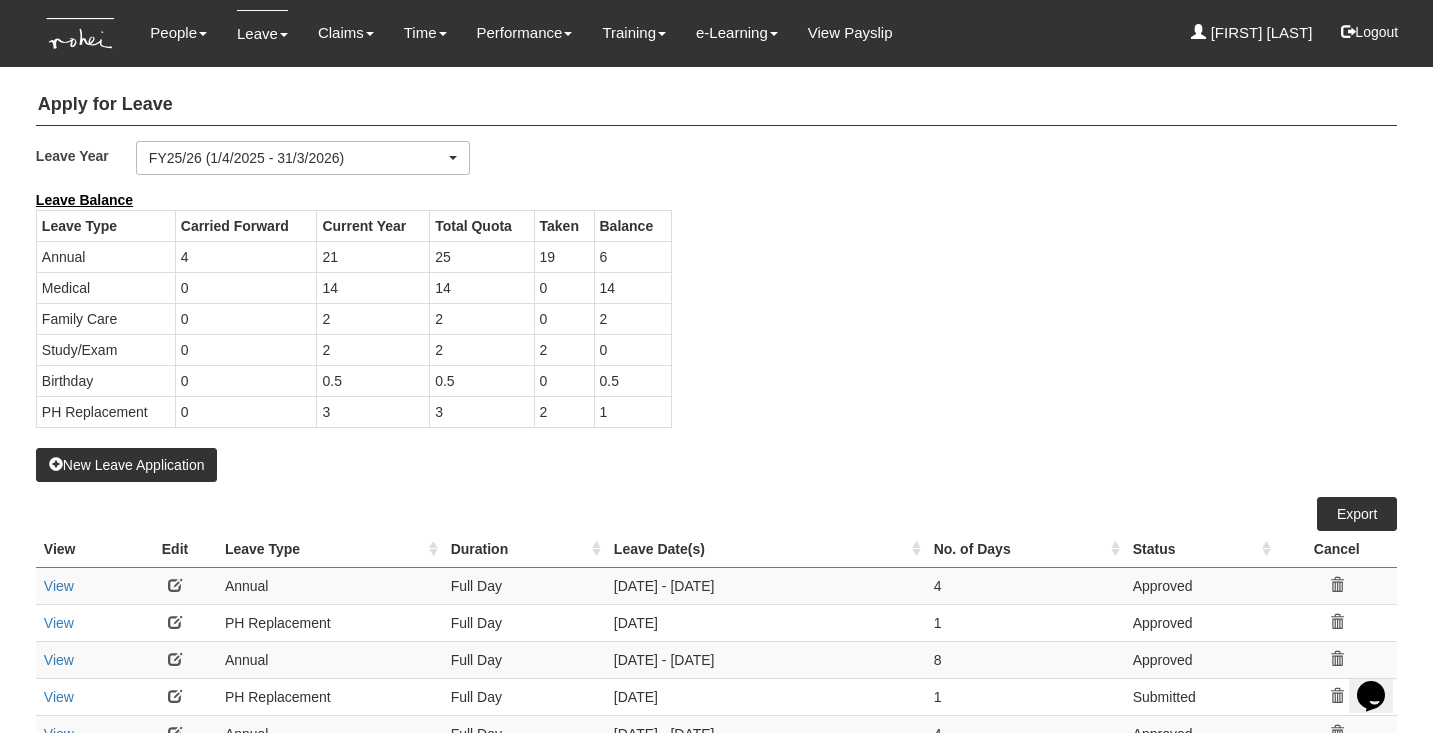 scroll, scrollTop: 0, scrollLeft: 0, axis: both 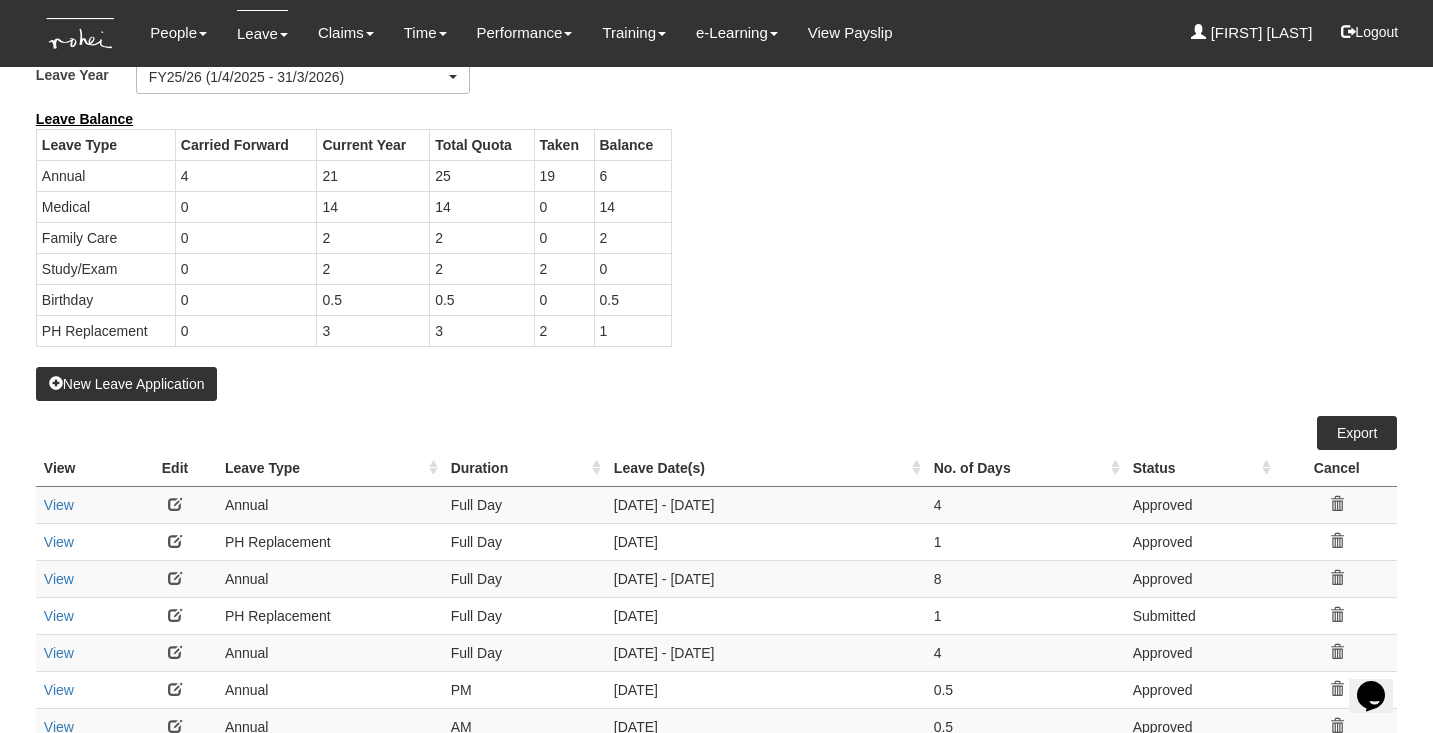 click on "New Leave Application" at bounding box center (127, 384) 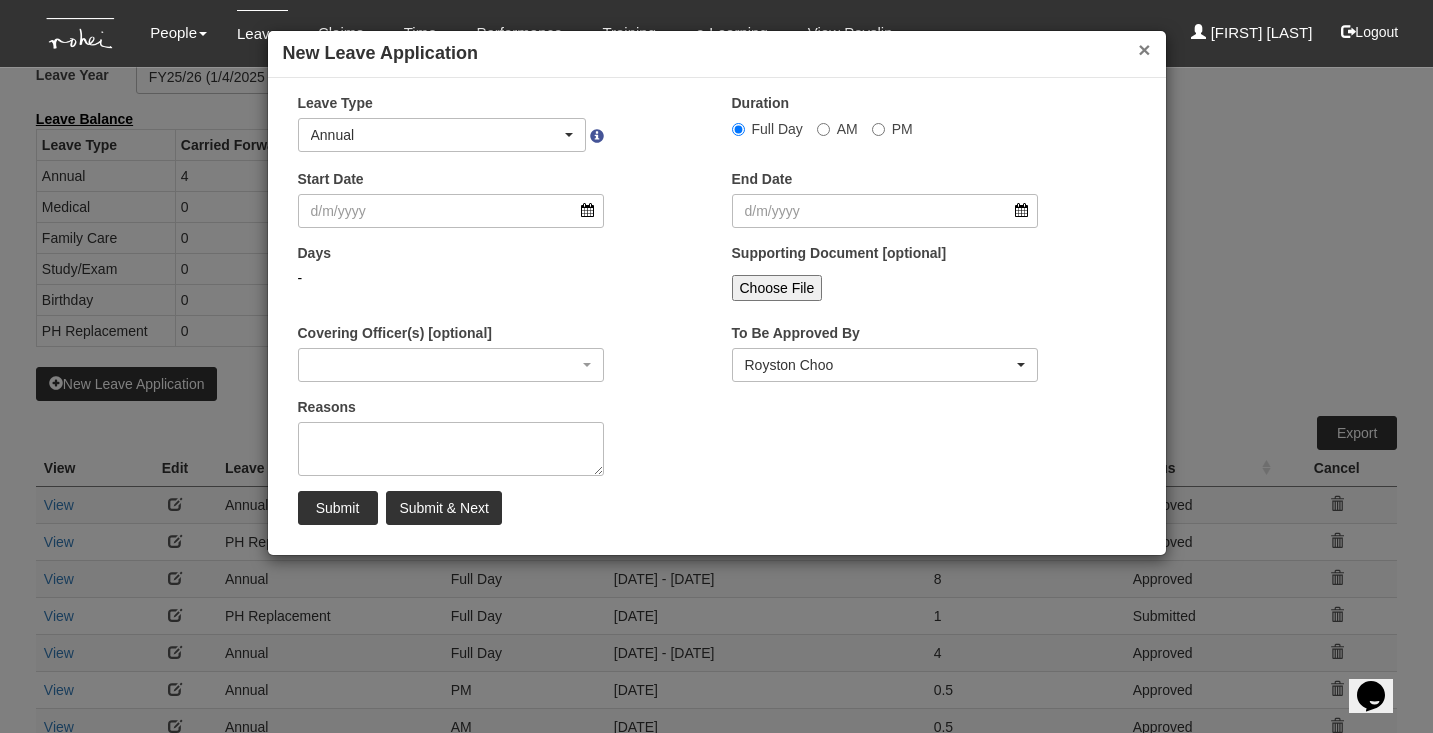 click on "×" at bounding box center [1144, 49] 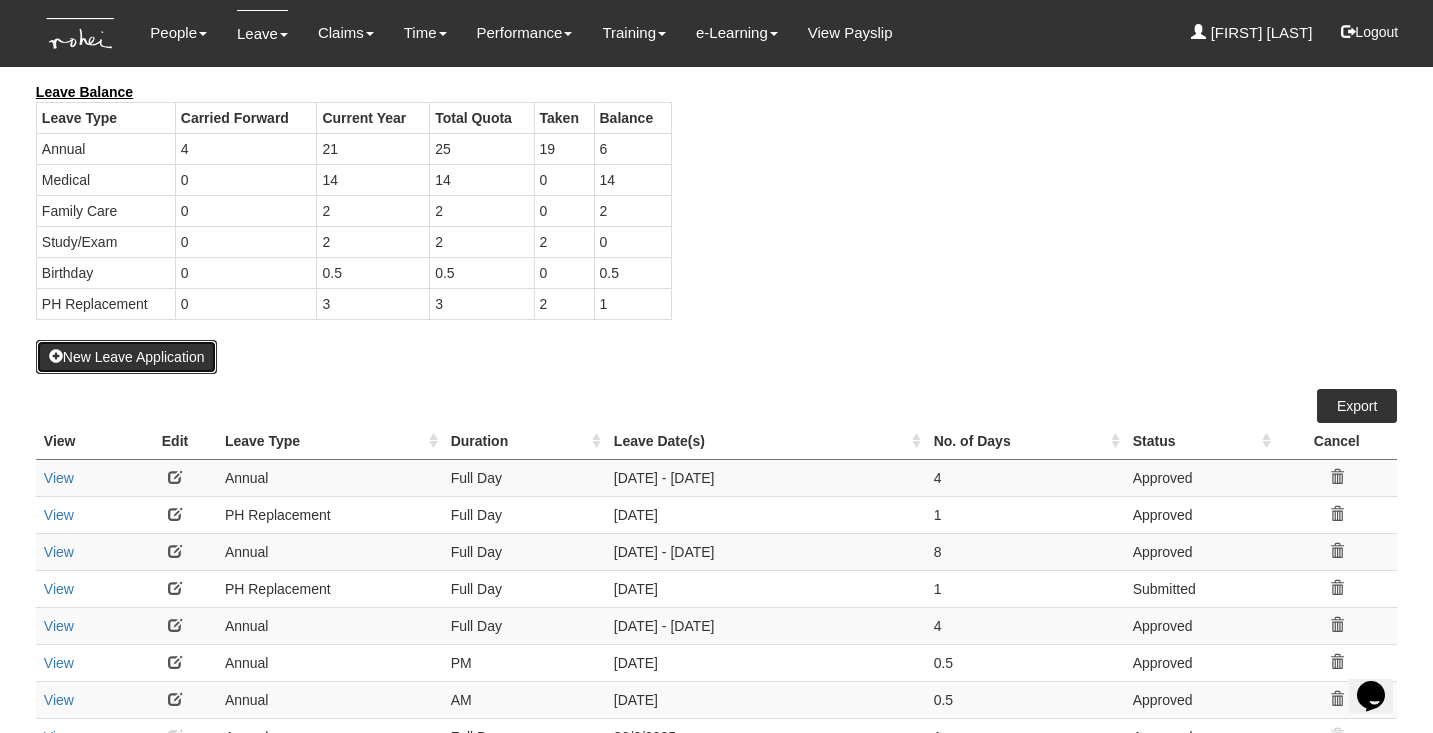 scroll, scrollTop: 98, scrollLeft: 0, axis: vertical 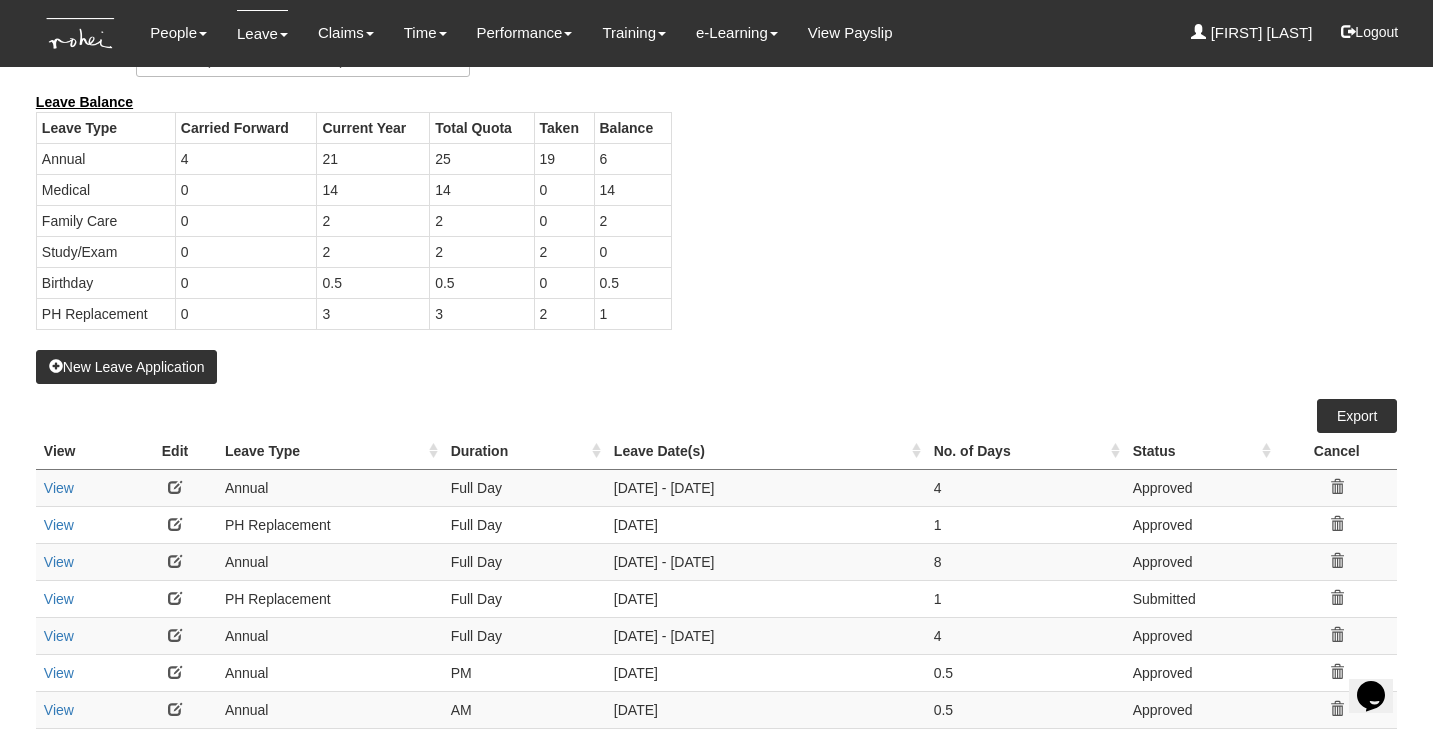 click on "New Leave Application" at bounding box center [127, 367] 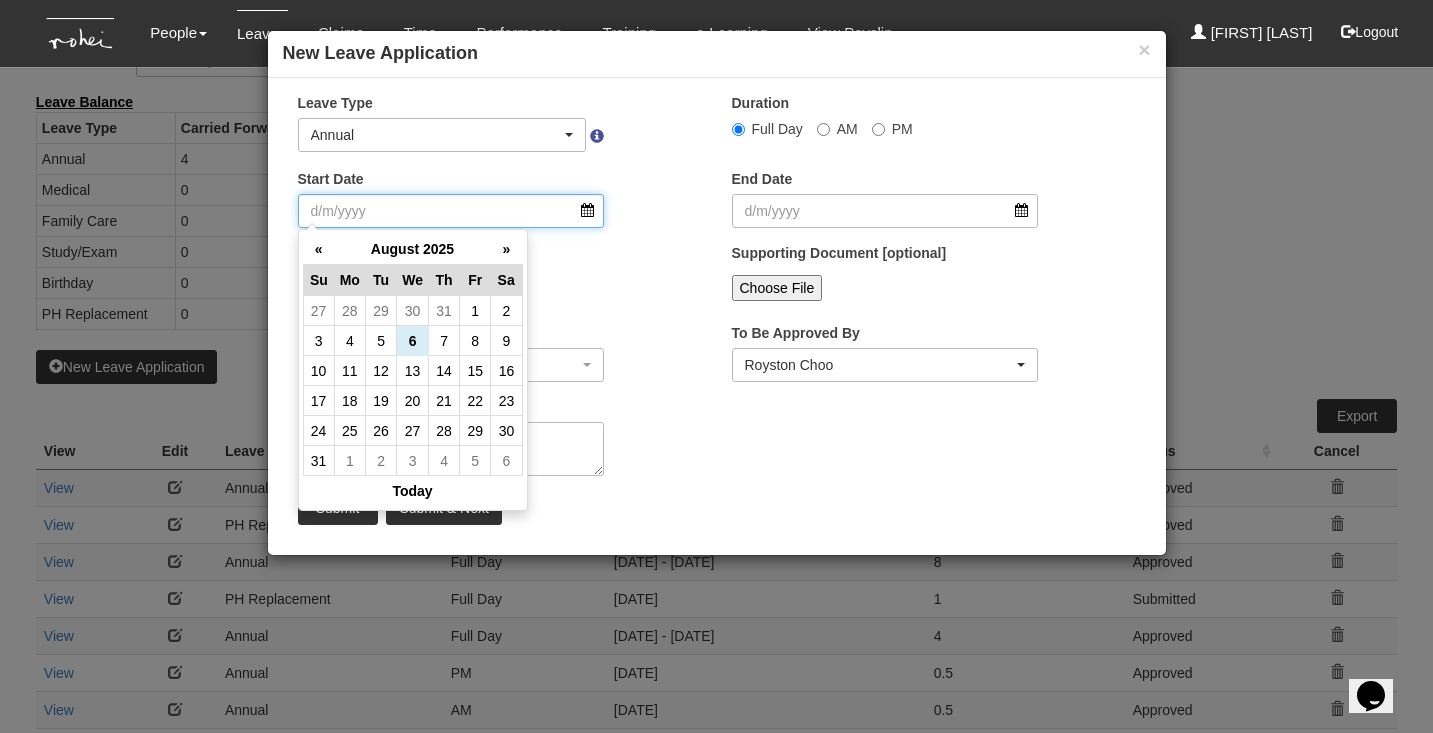 click on "Start Date" at bounding box center [451, 211] 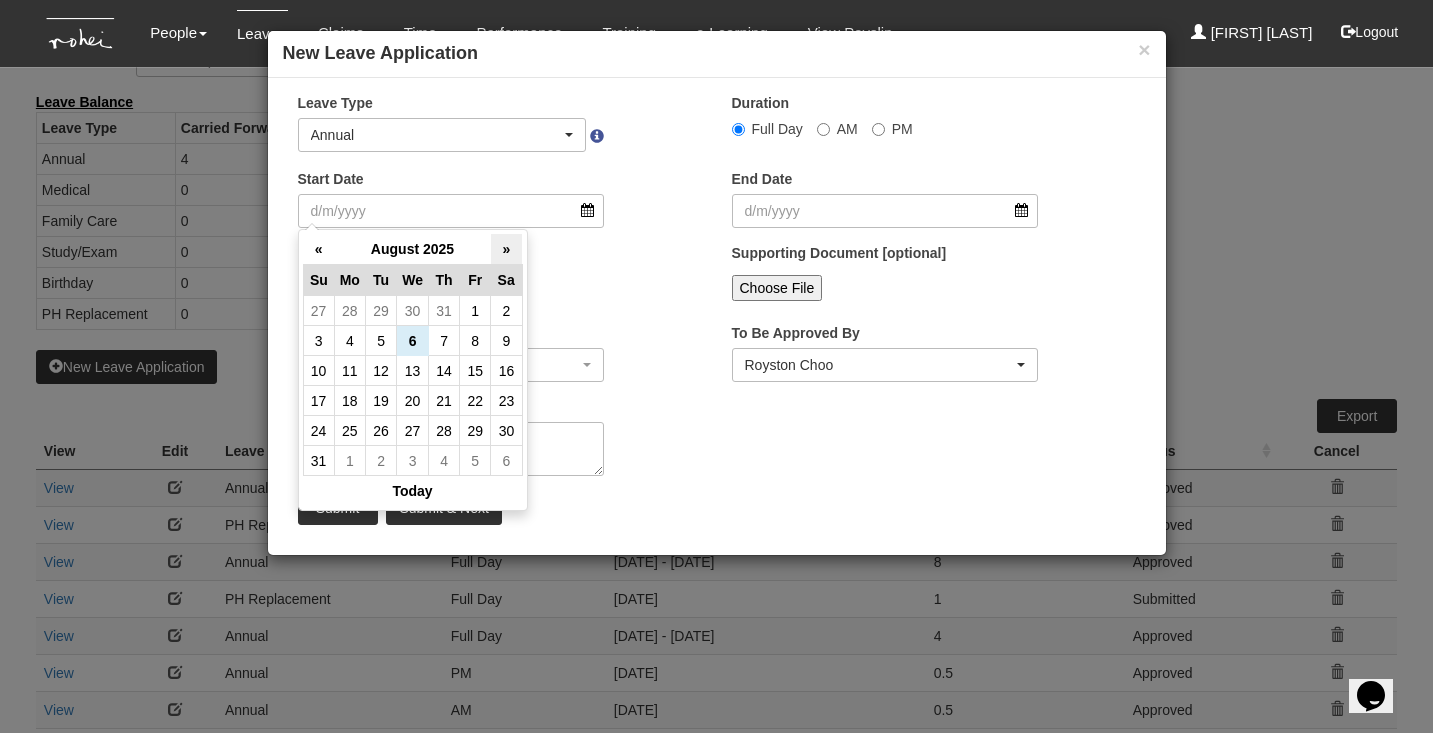 click on "»" at bounding box center [506, 249] 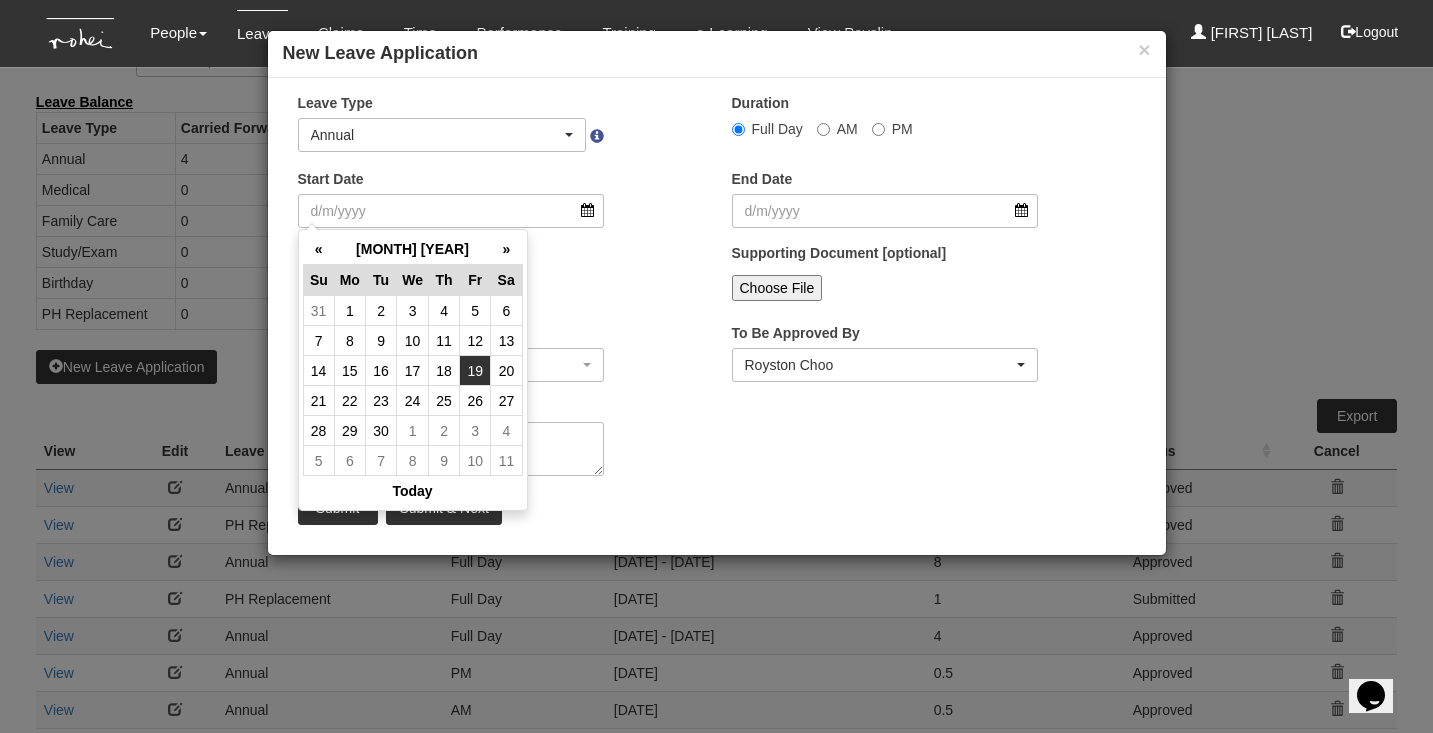 click on "19" at bounding box center [475, 371] 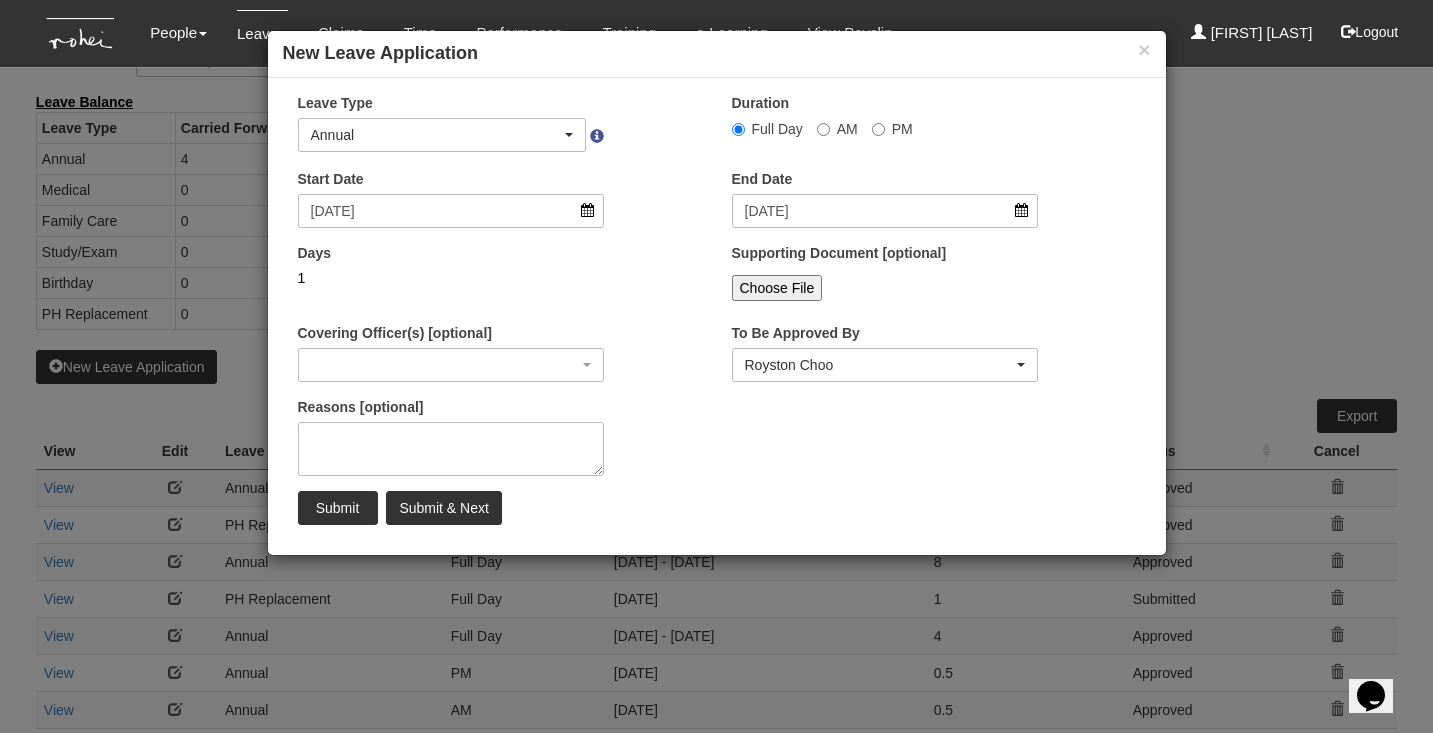 select 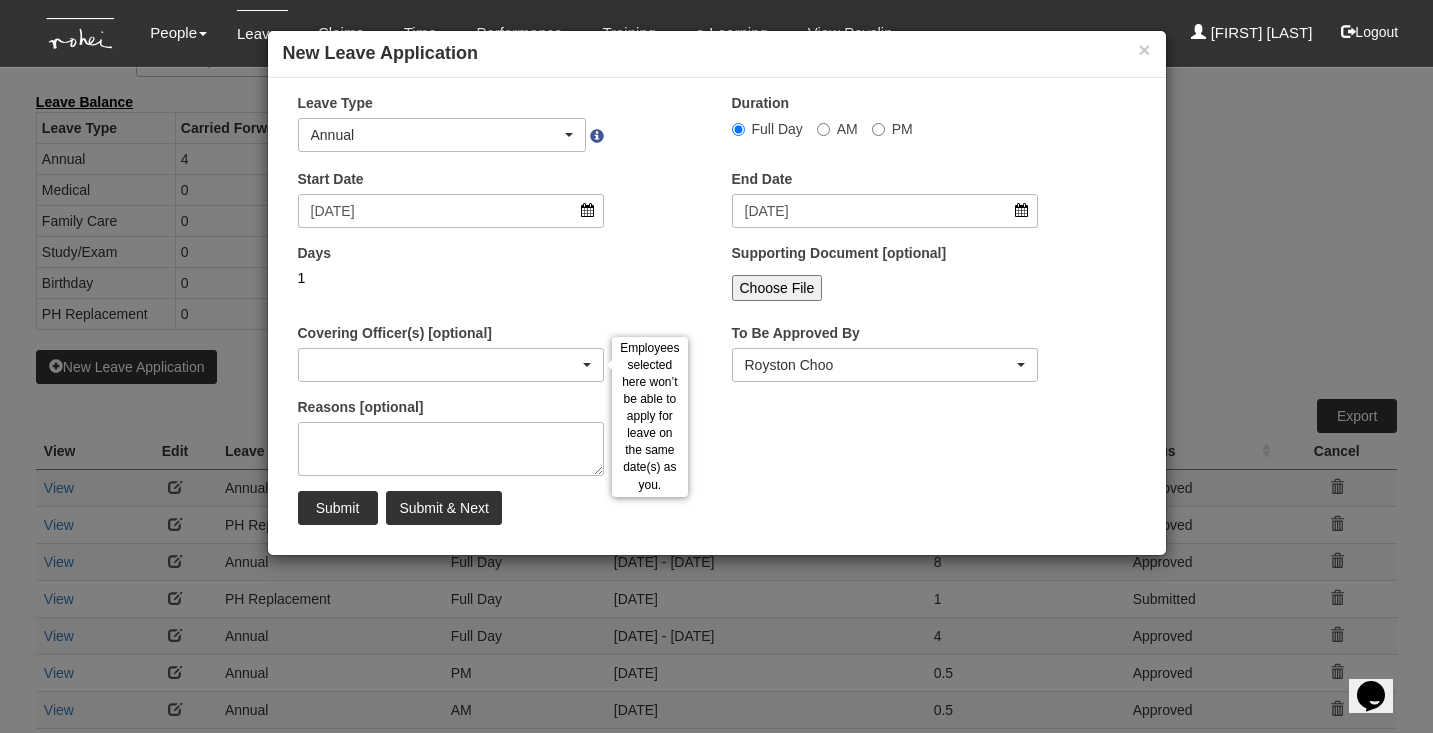 click at bounding box center (451, 365) 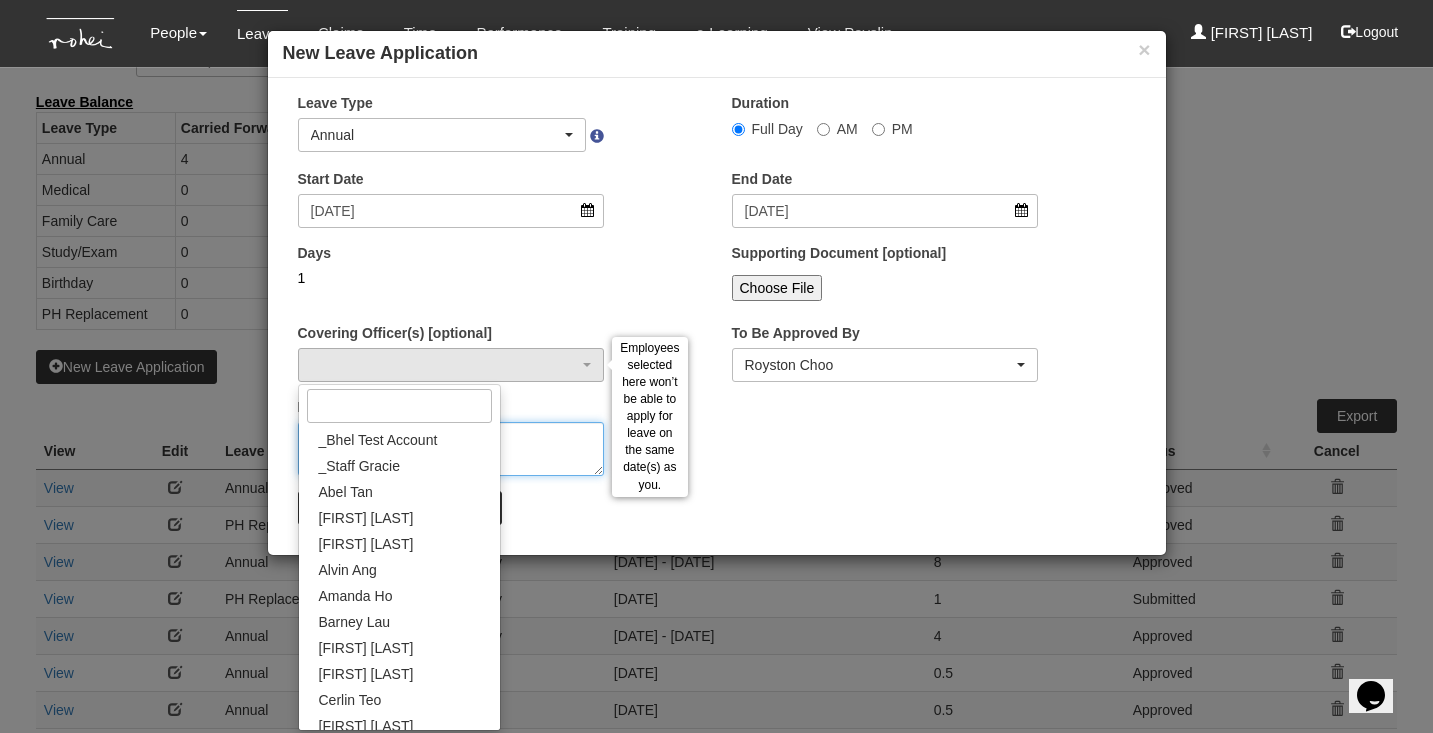 click on "Reasons [optional]" at bounding box center [451, 449] 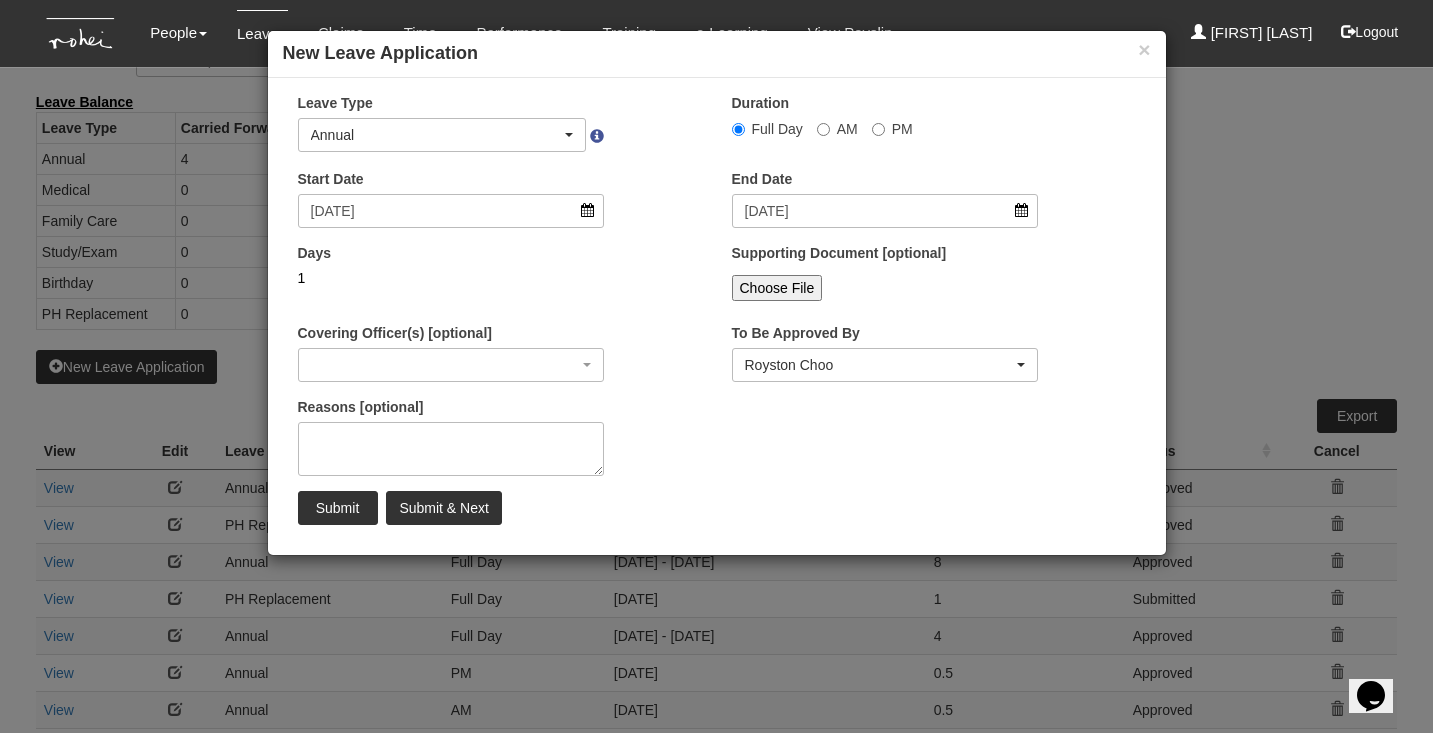 click on "Days
1" at bounding box center [500, 280] 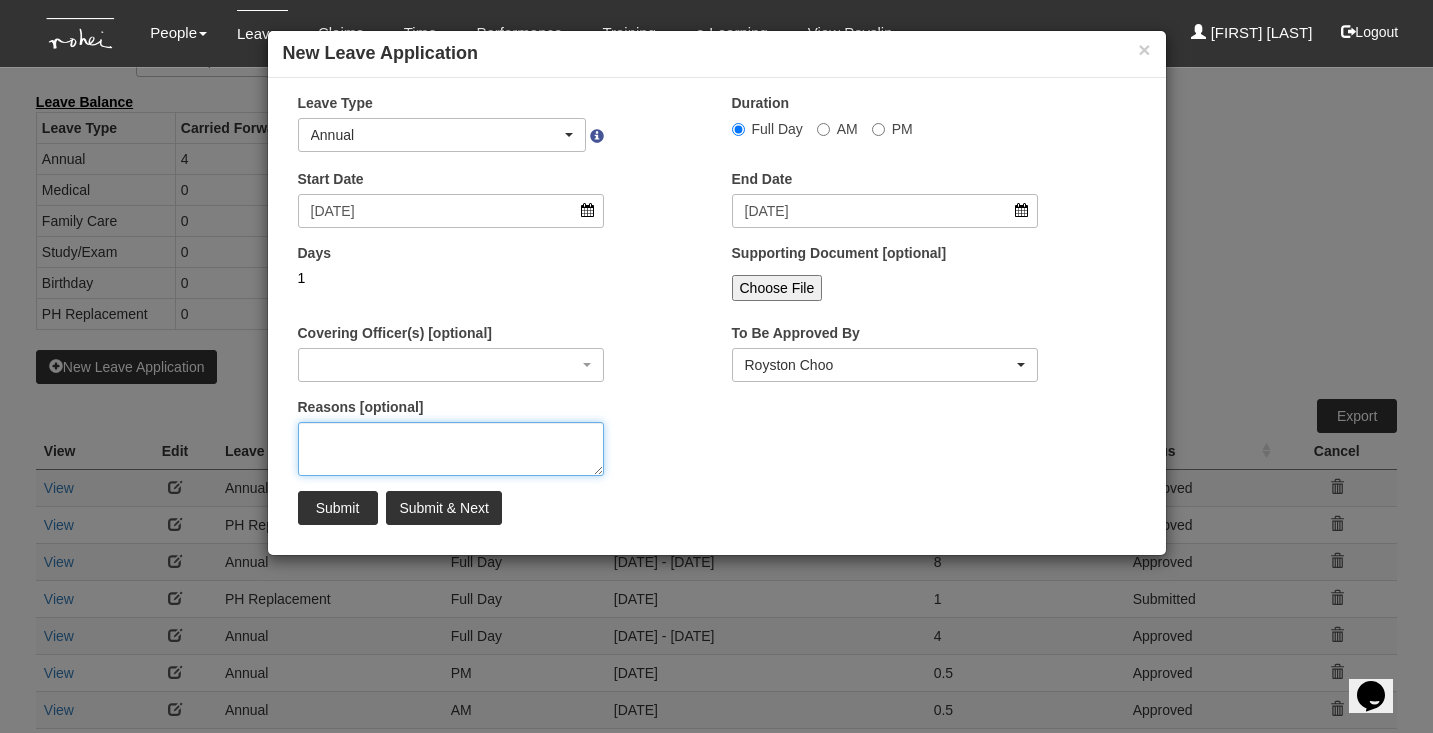 click on "Reasons [optional]" at bounding box center (451, 449) 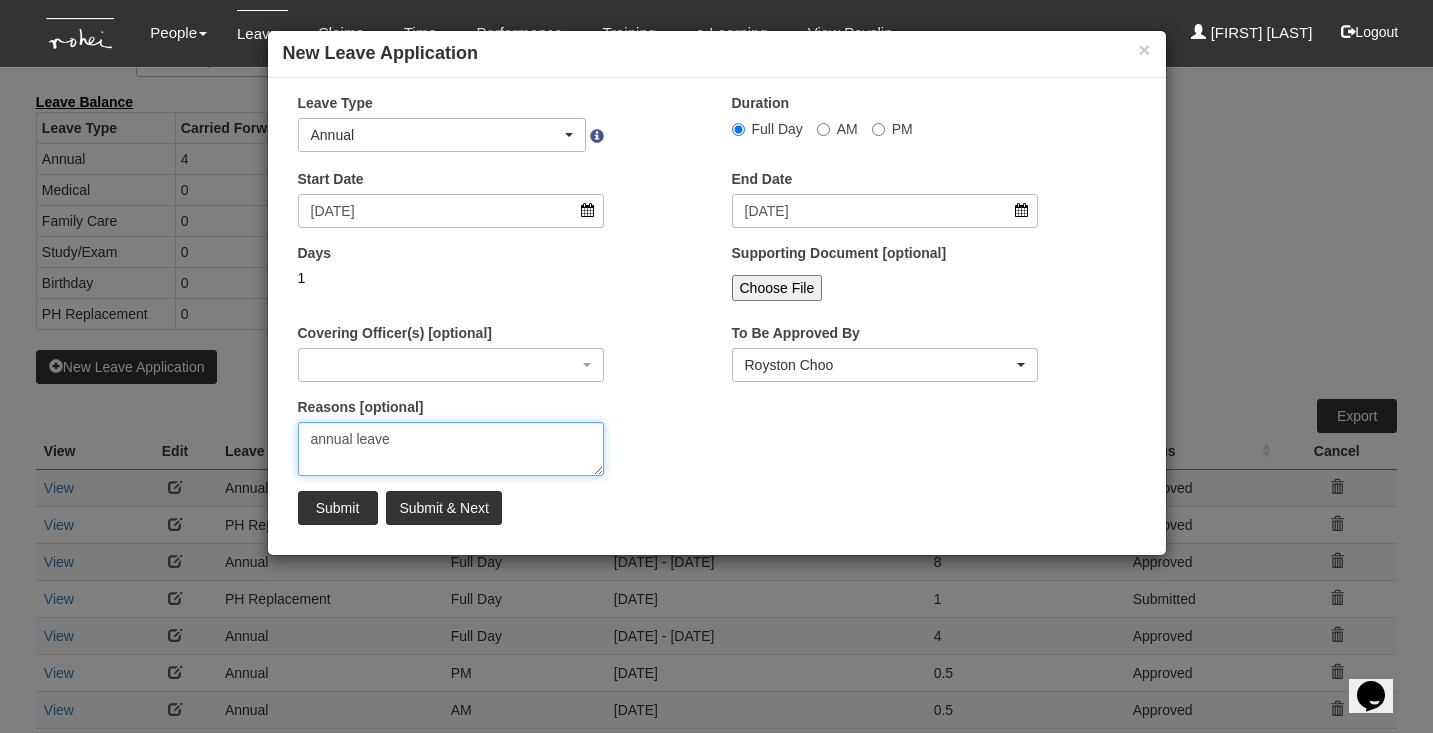 type on "annual leave" 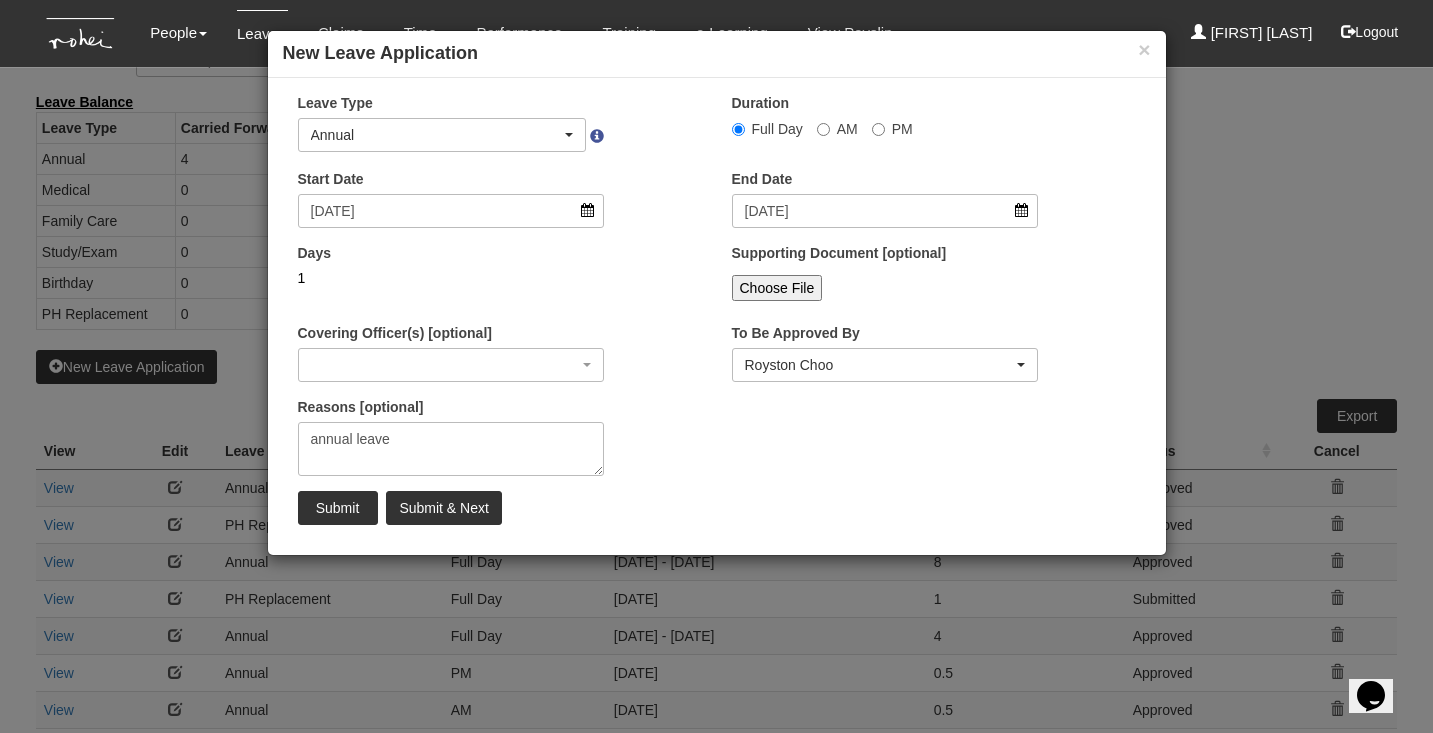 click on "Submit" at bounding box center (338, 508) 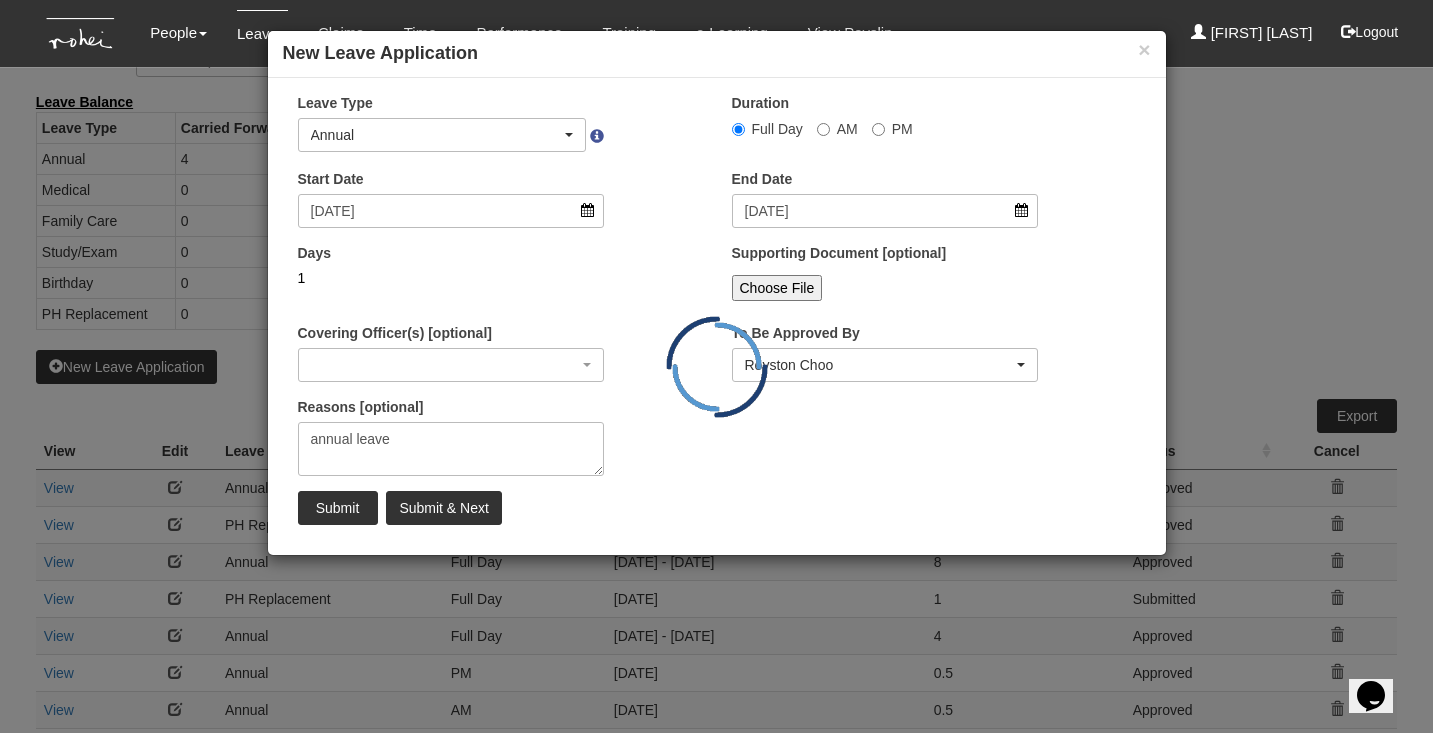 type 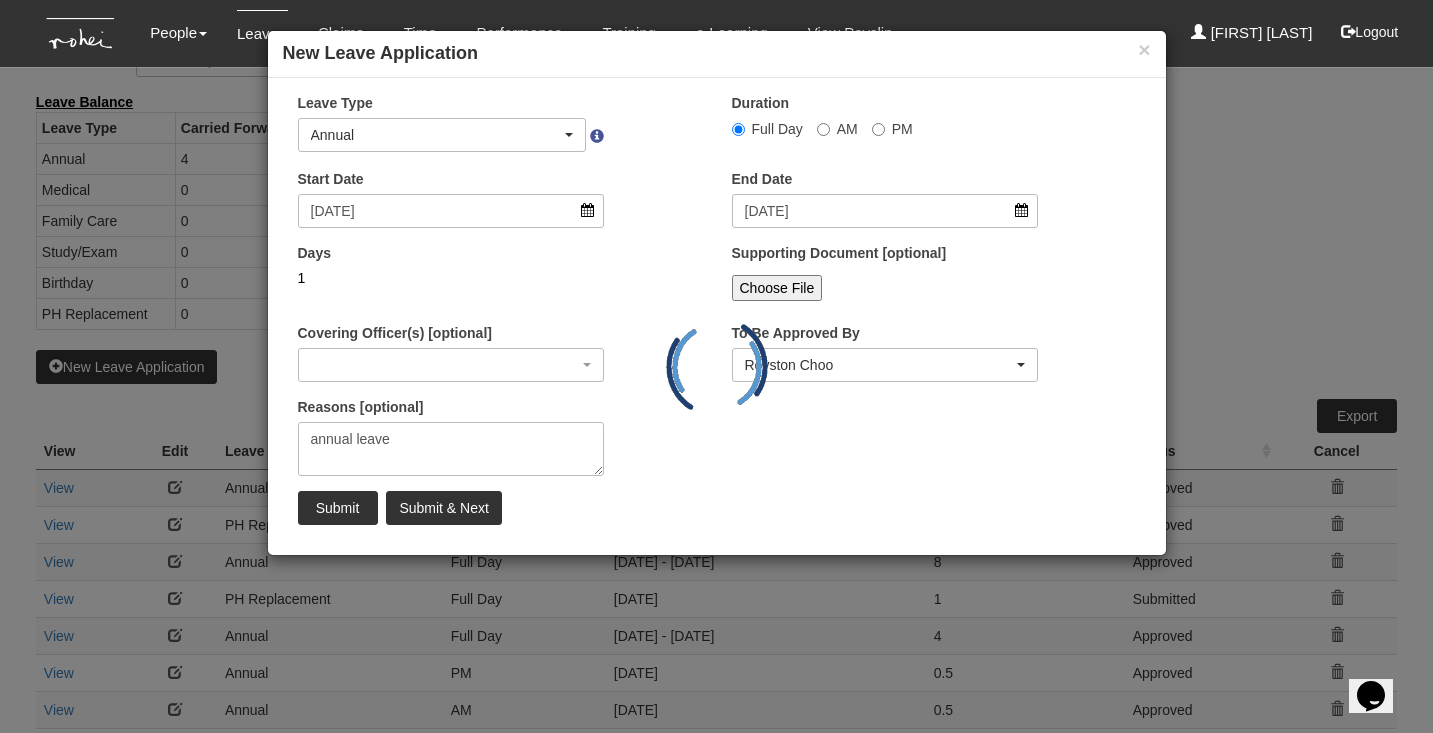 type 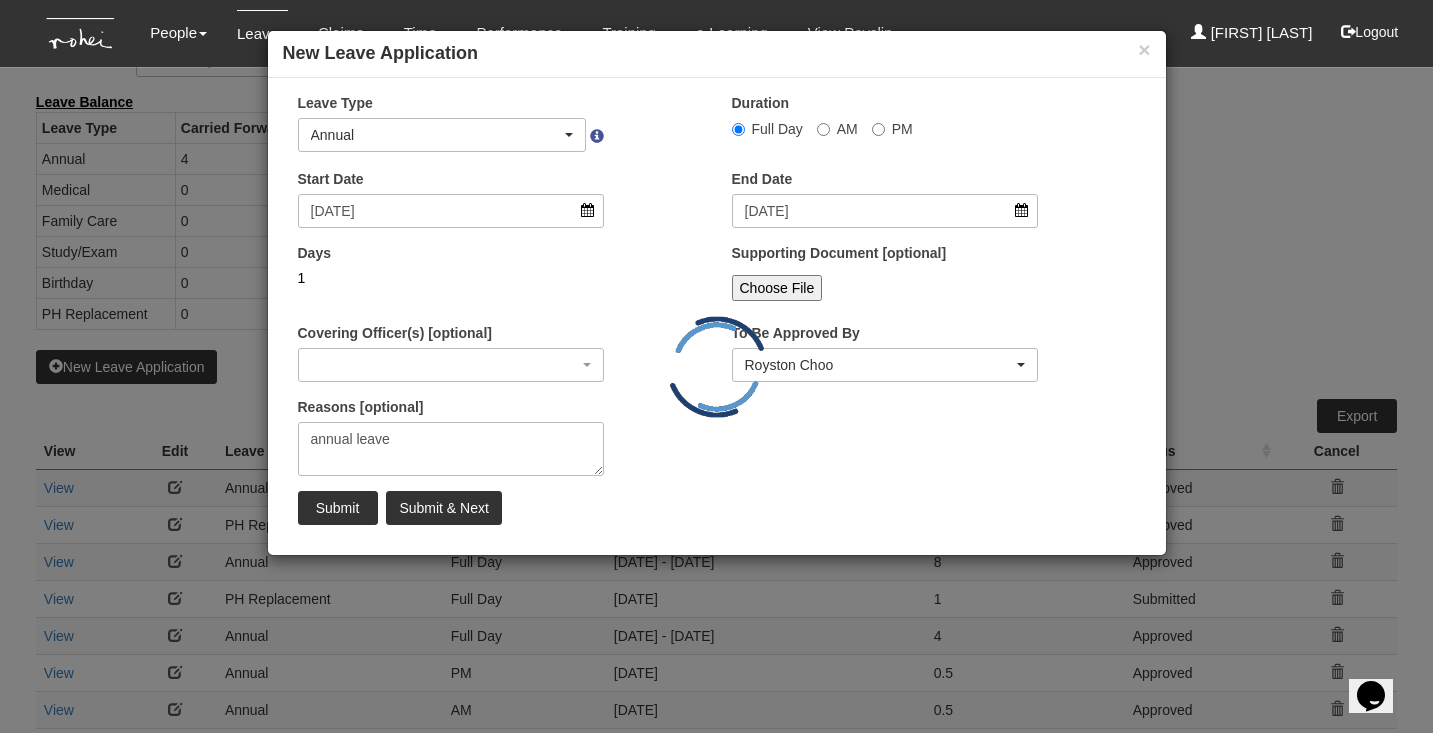 type 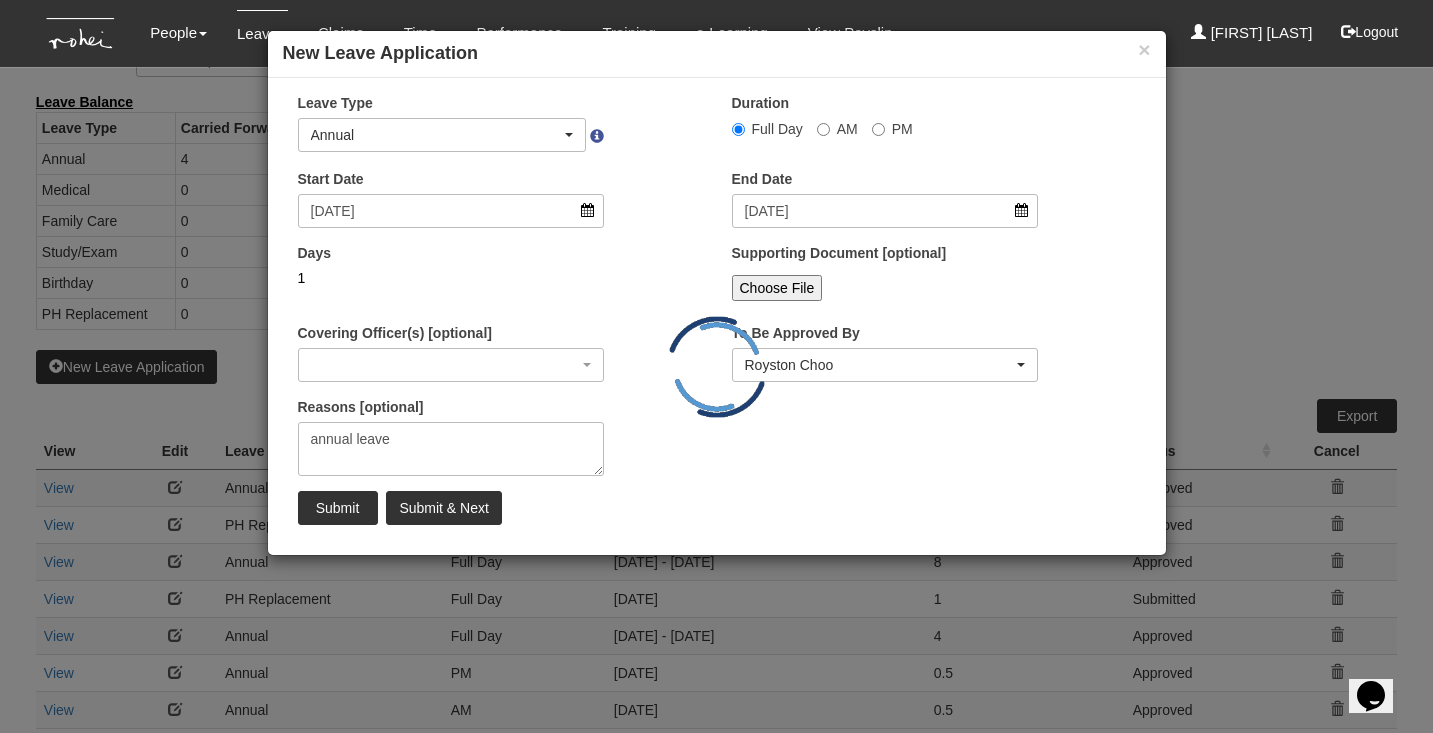 select 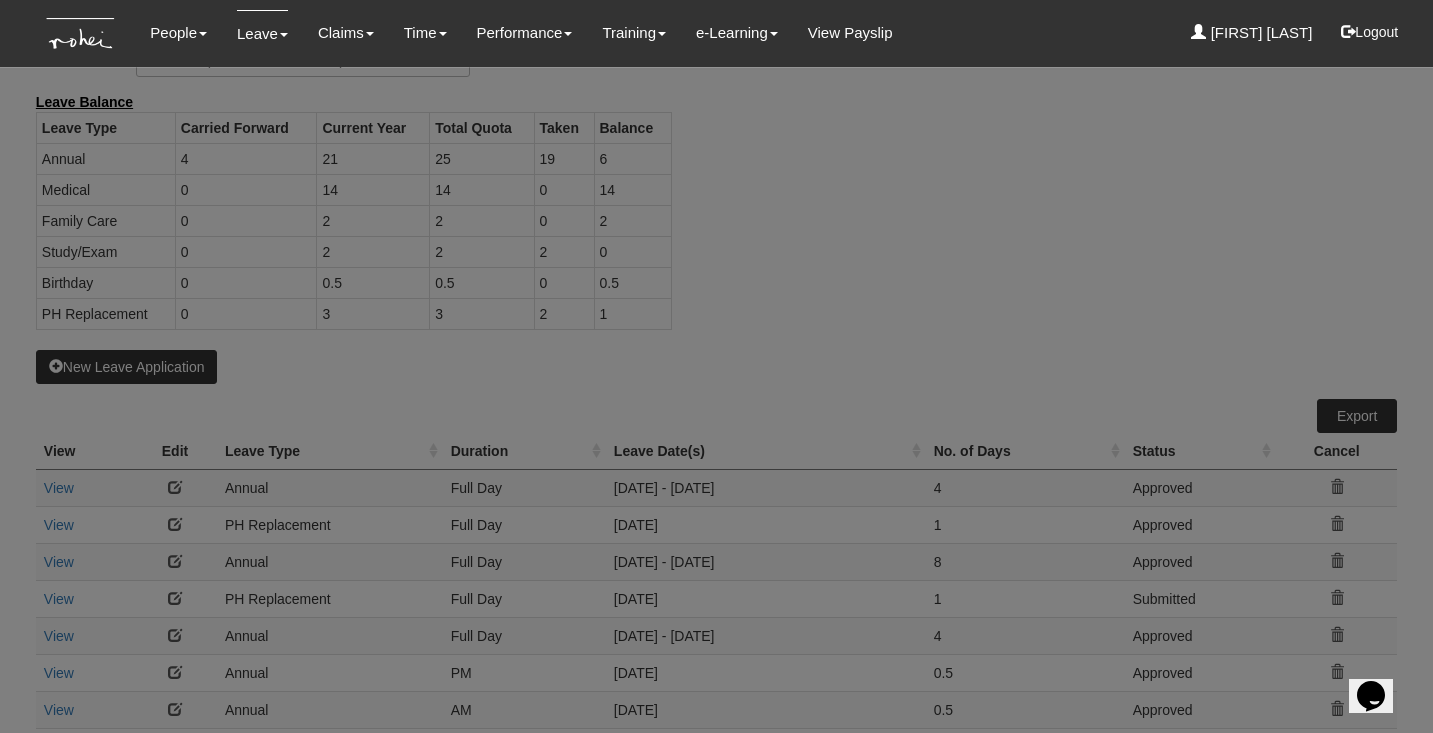 select on "50" 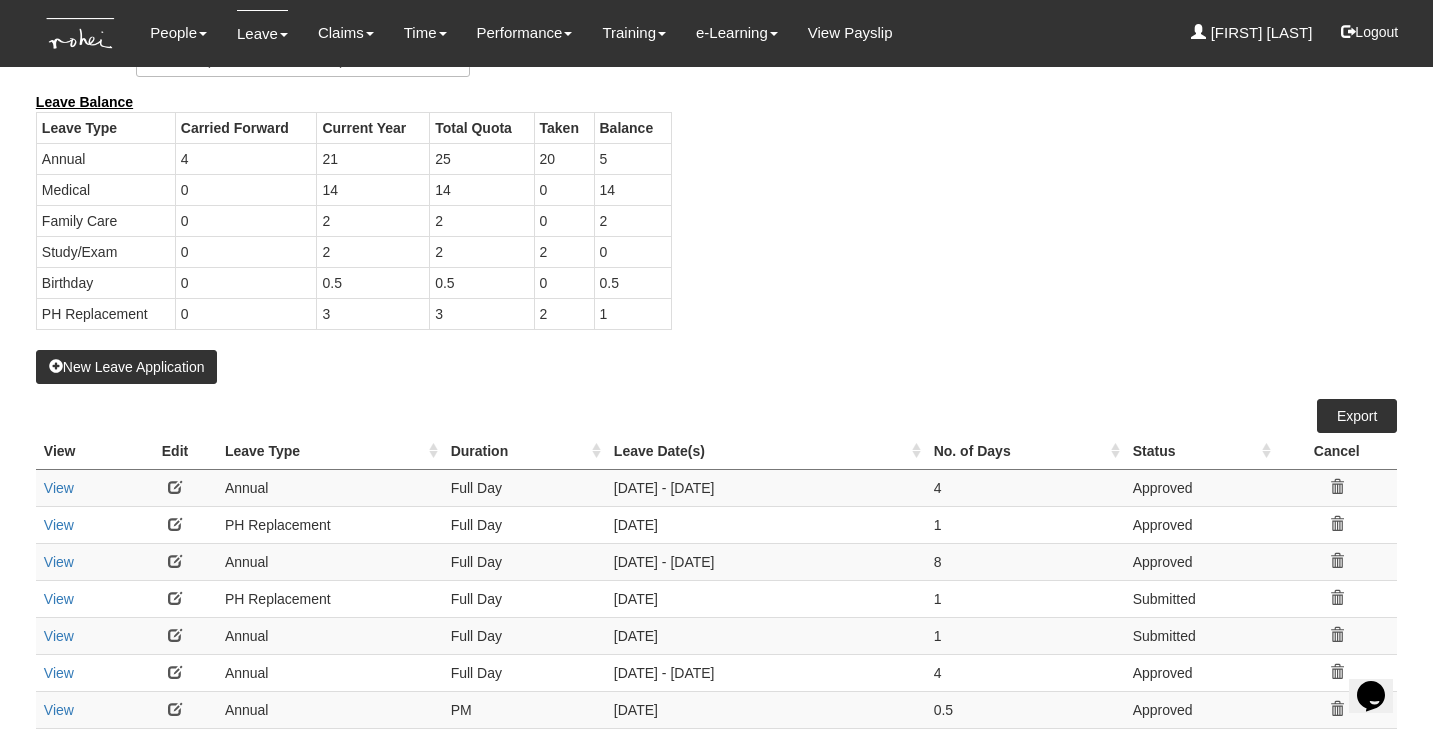 click on "New Leave Application" at bounding box center (127, 367) 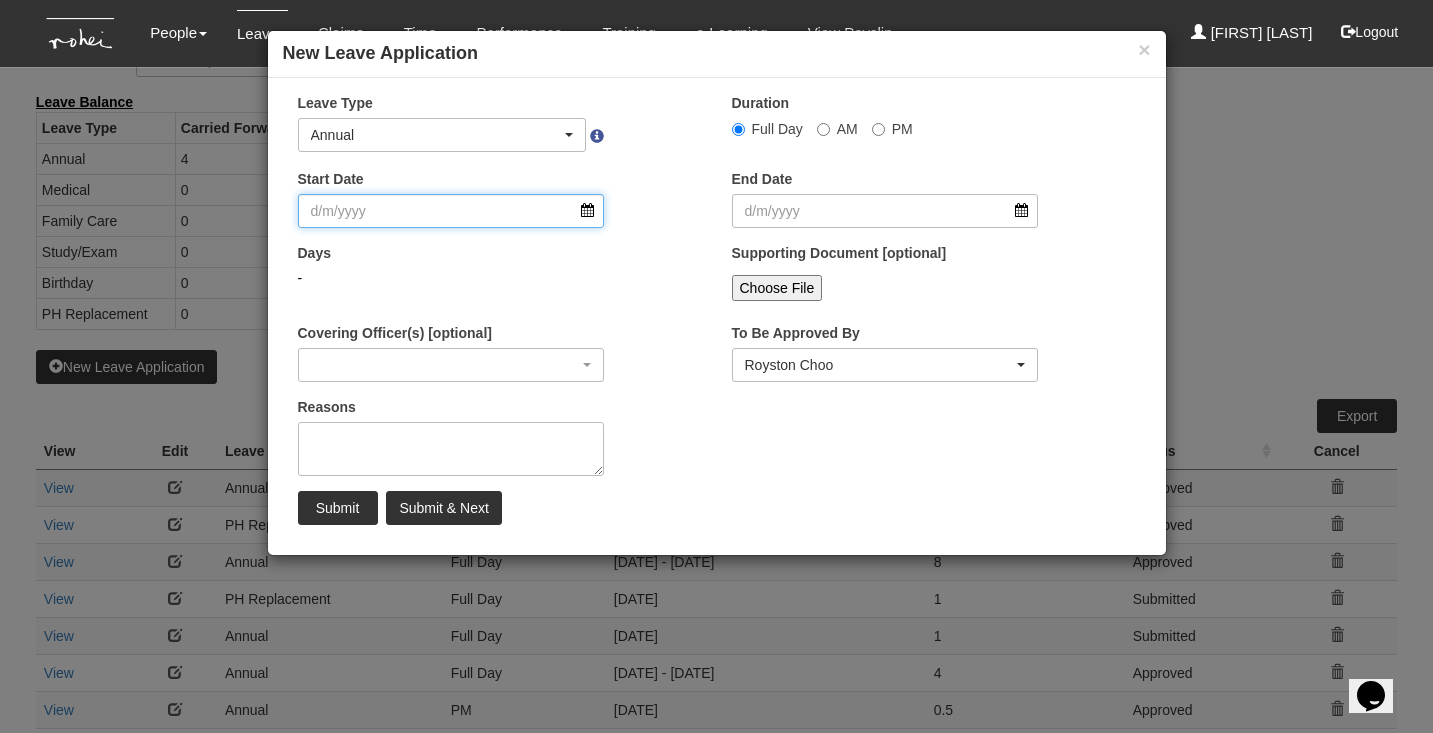 click on "Start Date" at bounding box center (451, 211) 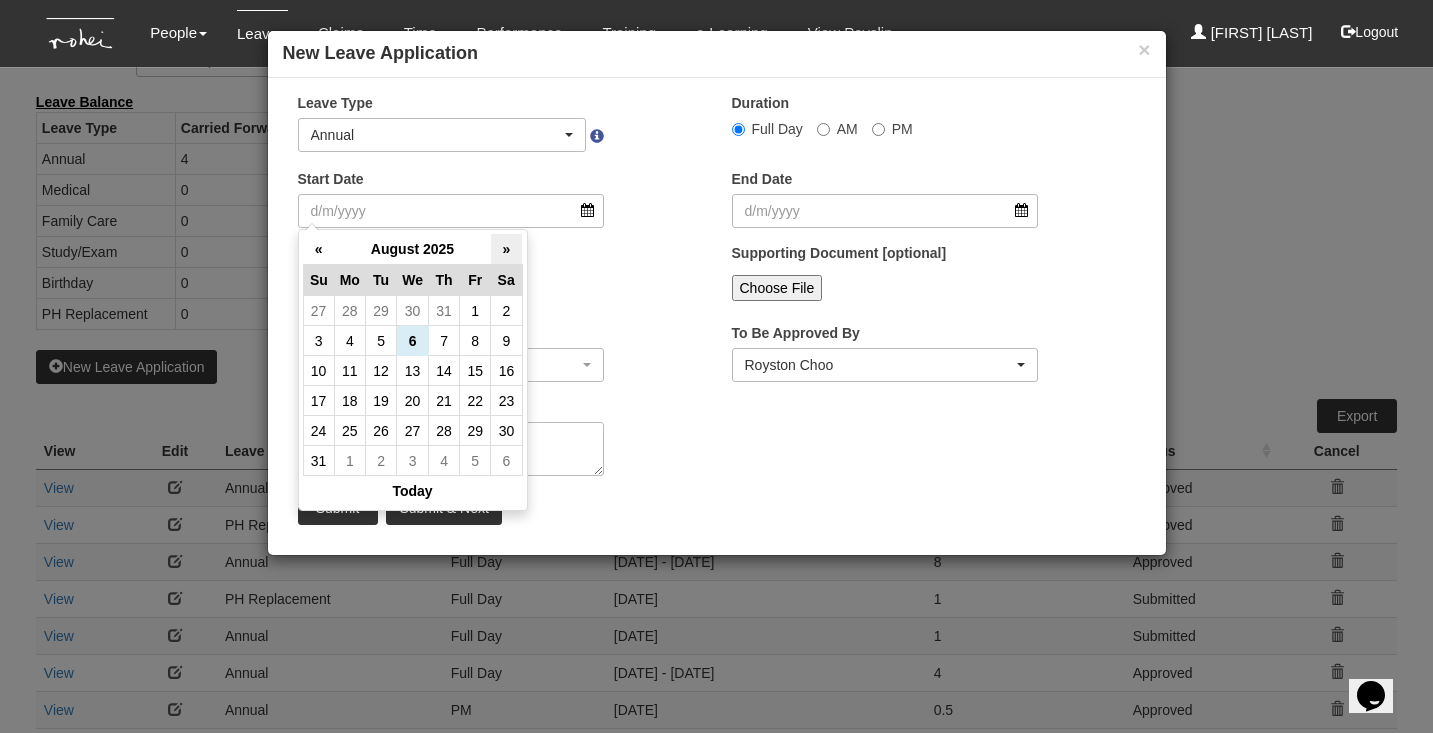 click on "»" at bounding box center [506, 249] 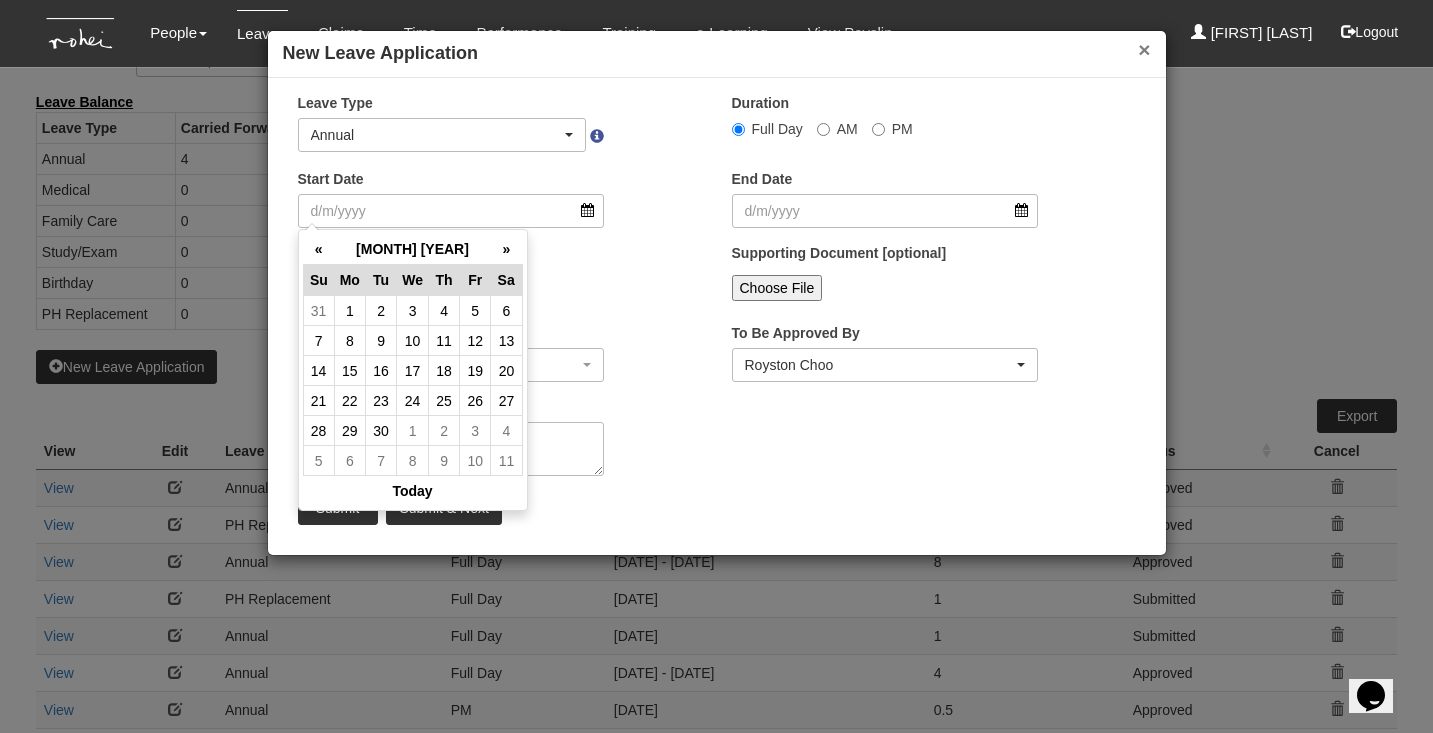 click on "×" at bounding box center (1144, 49) 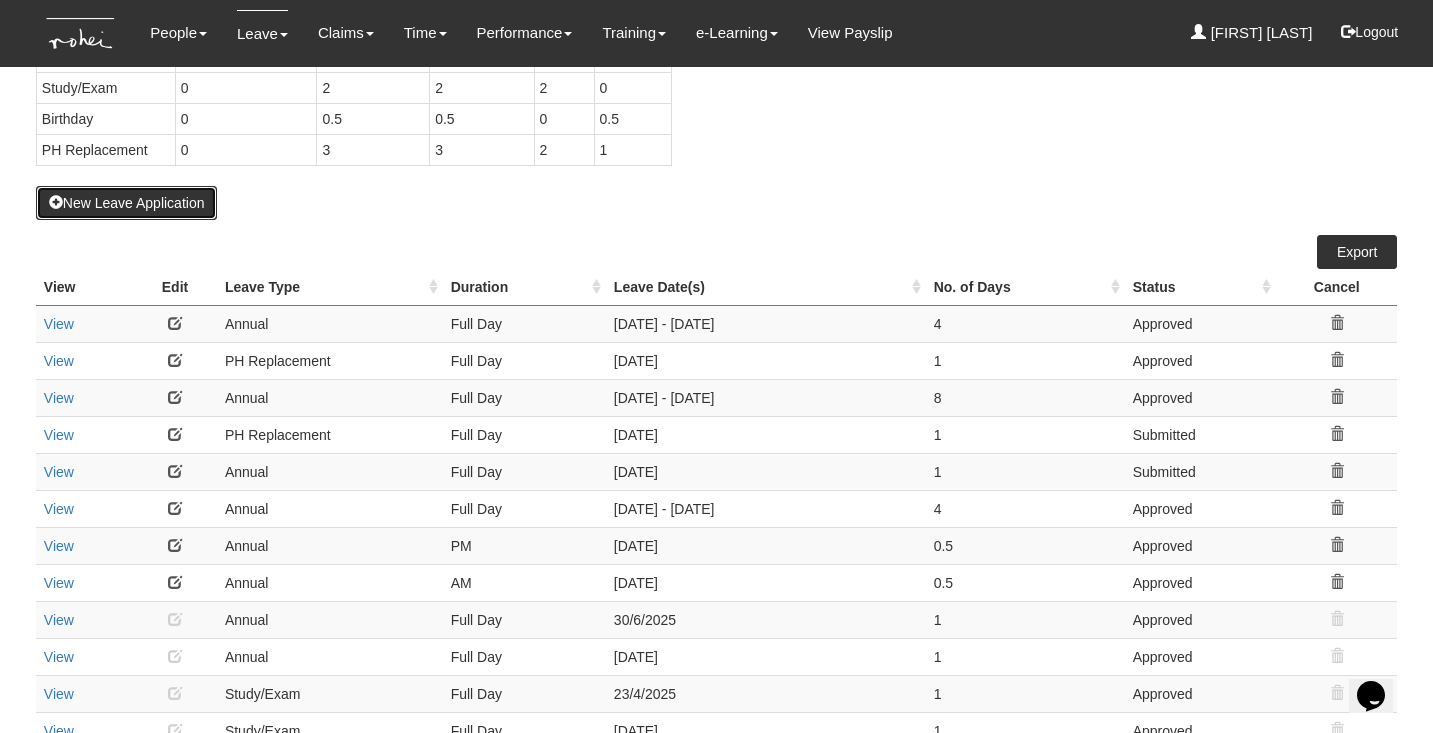 scroll, scrollTop: 264, scrollLeft: 0, axis: vertical 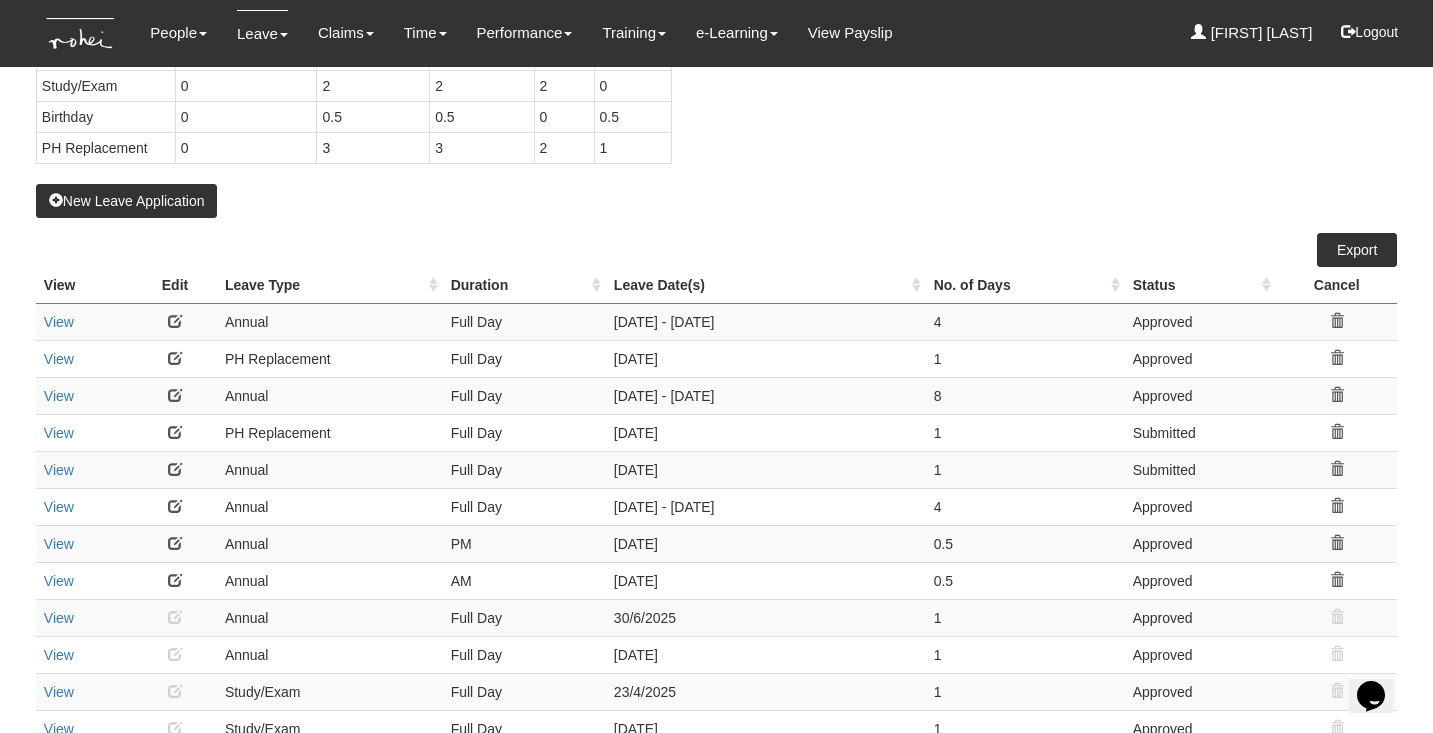 click at bounding box center (175, 469) 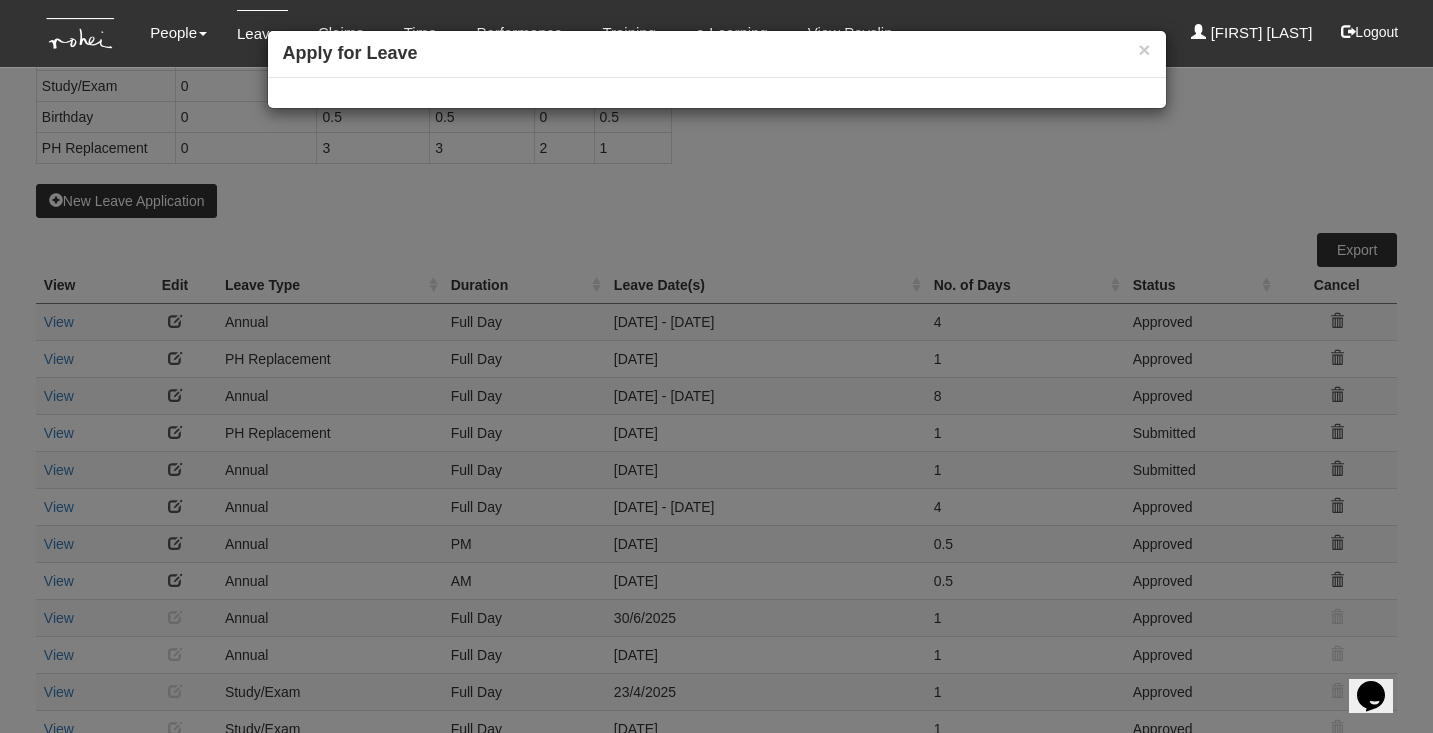select 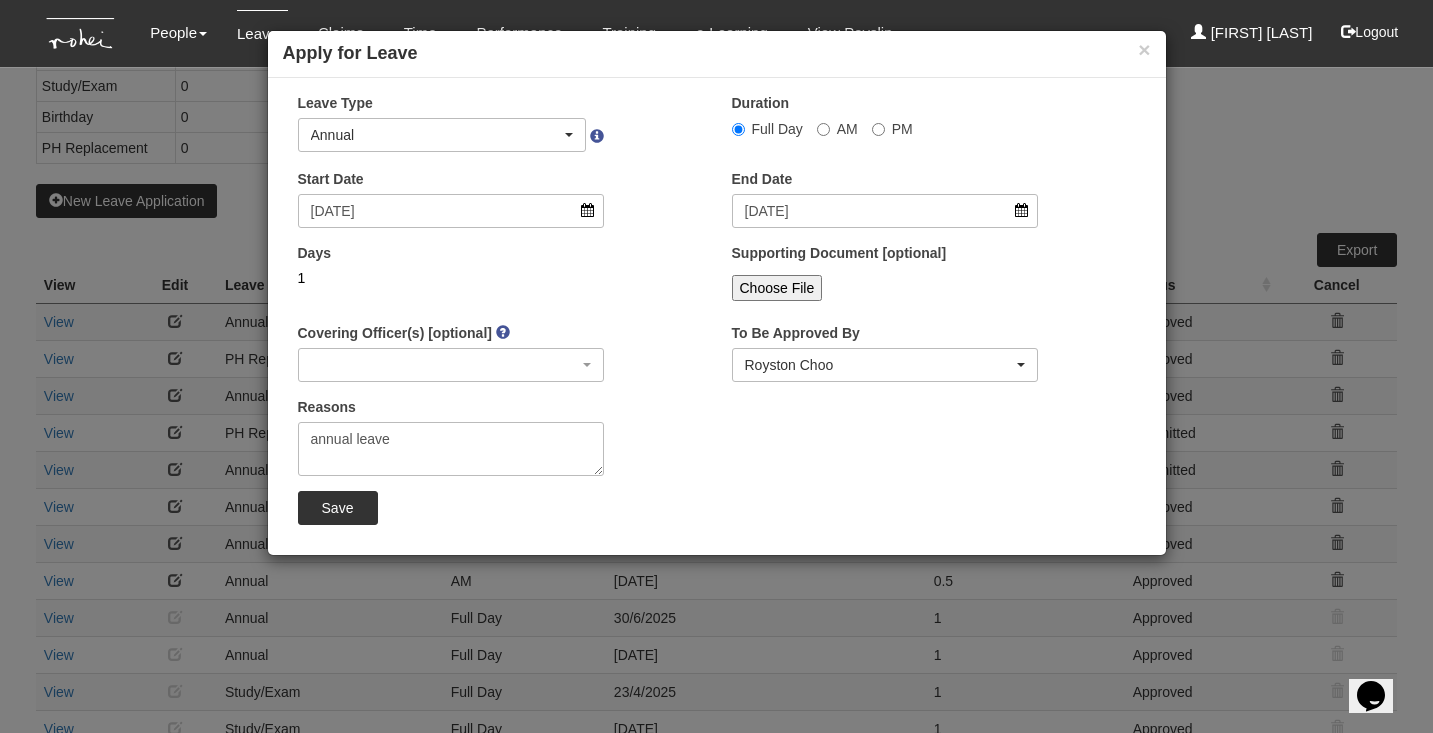 click on "Annual" at bounding box center (436, 135) 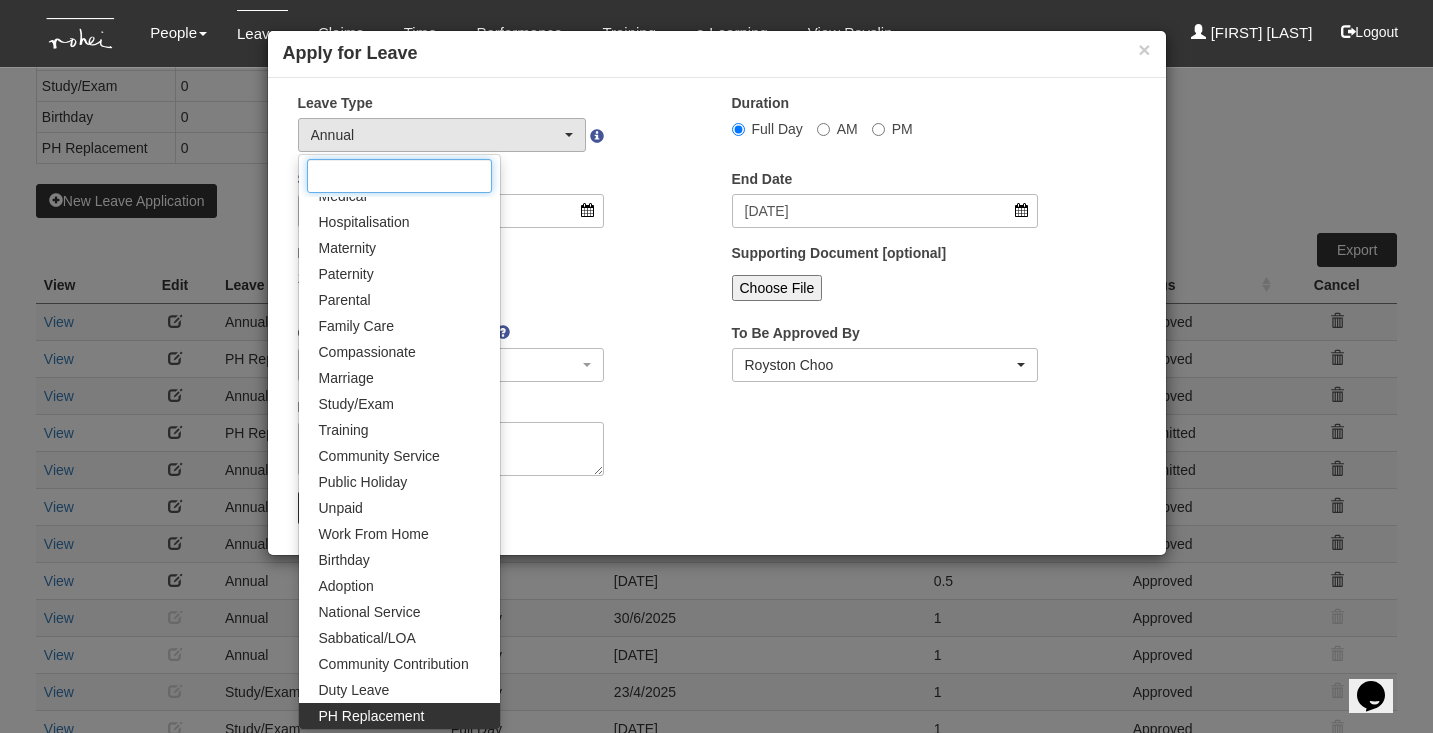 scroll, scrollTop: 92, scrollLeft: 0, axis: vertical 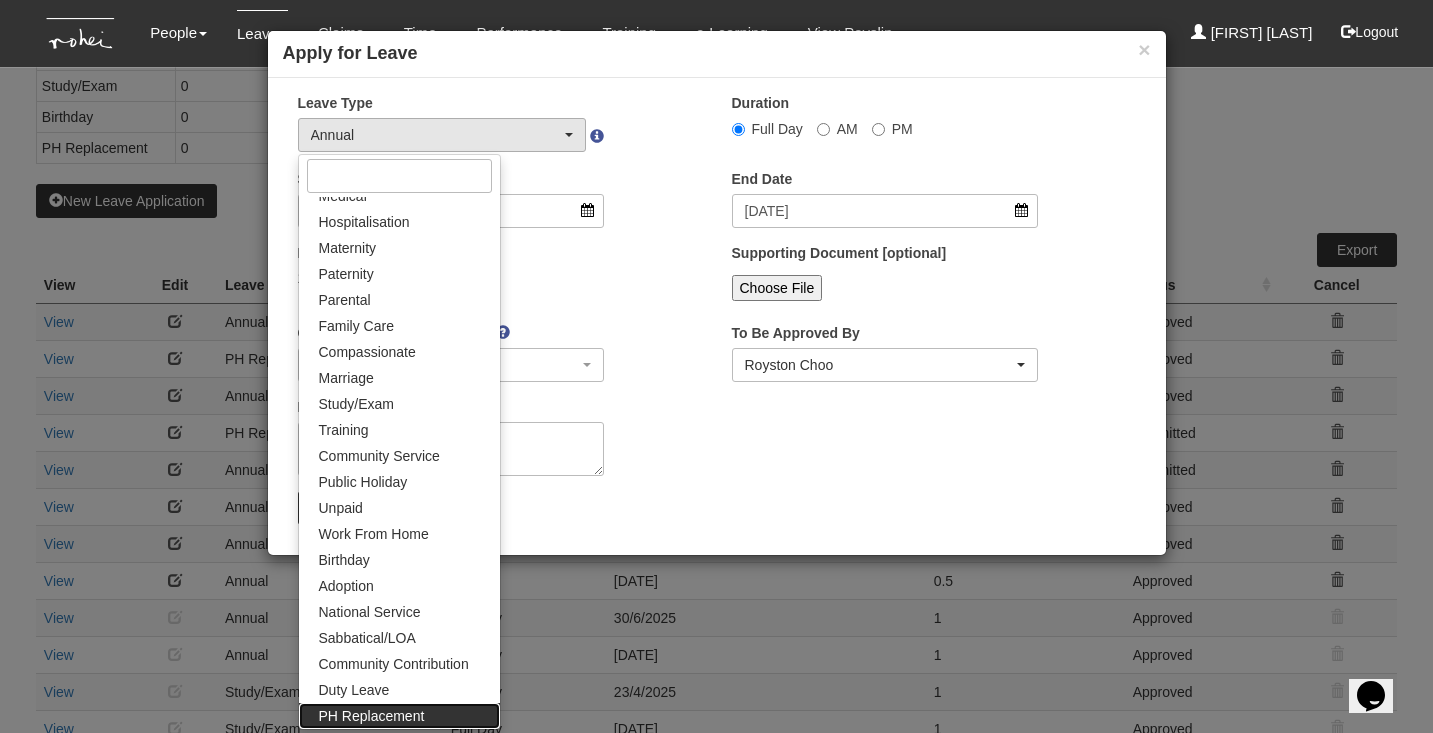 click on "PH Replacement" at bounding box center (372, 716) 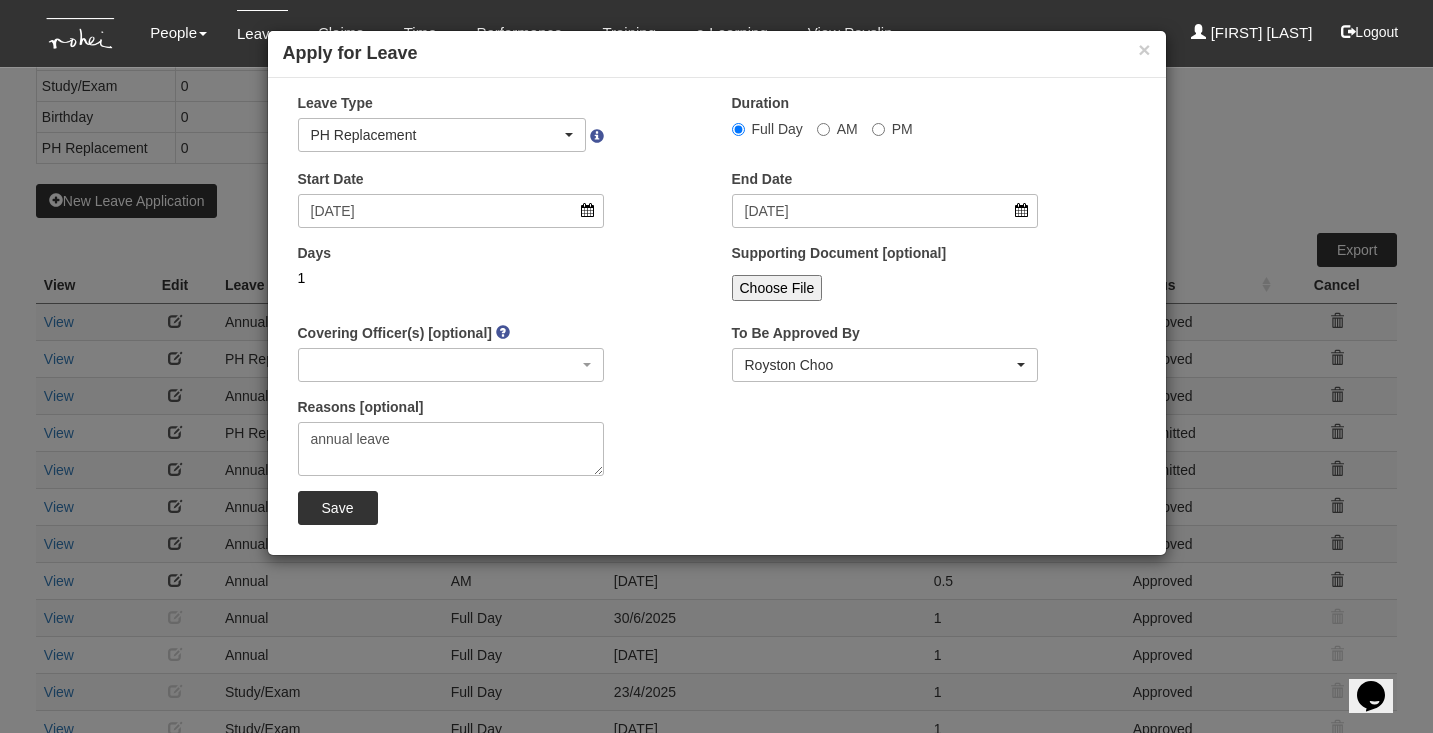 click on "Save" at bounding box center [338, 508] 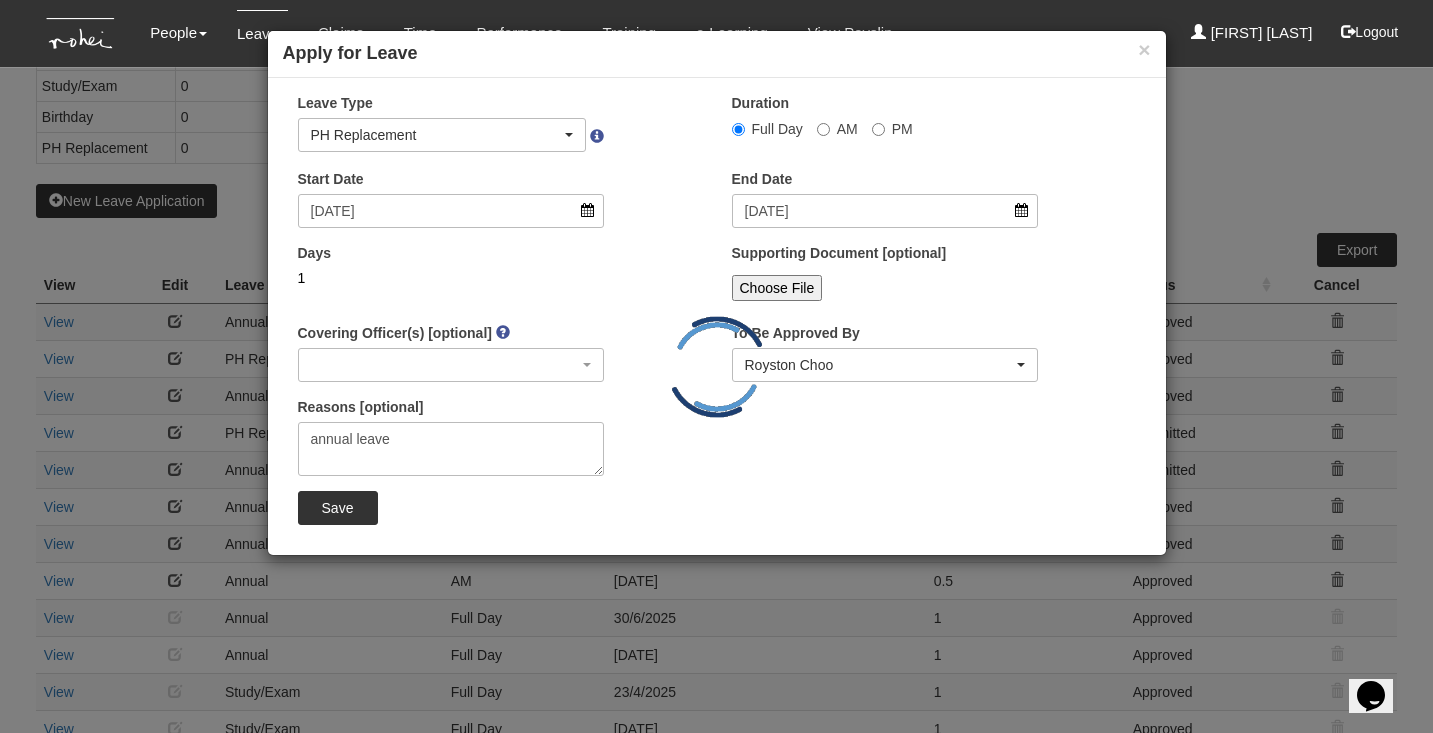 select on "1" 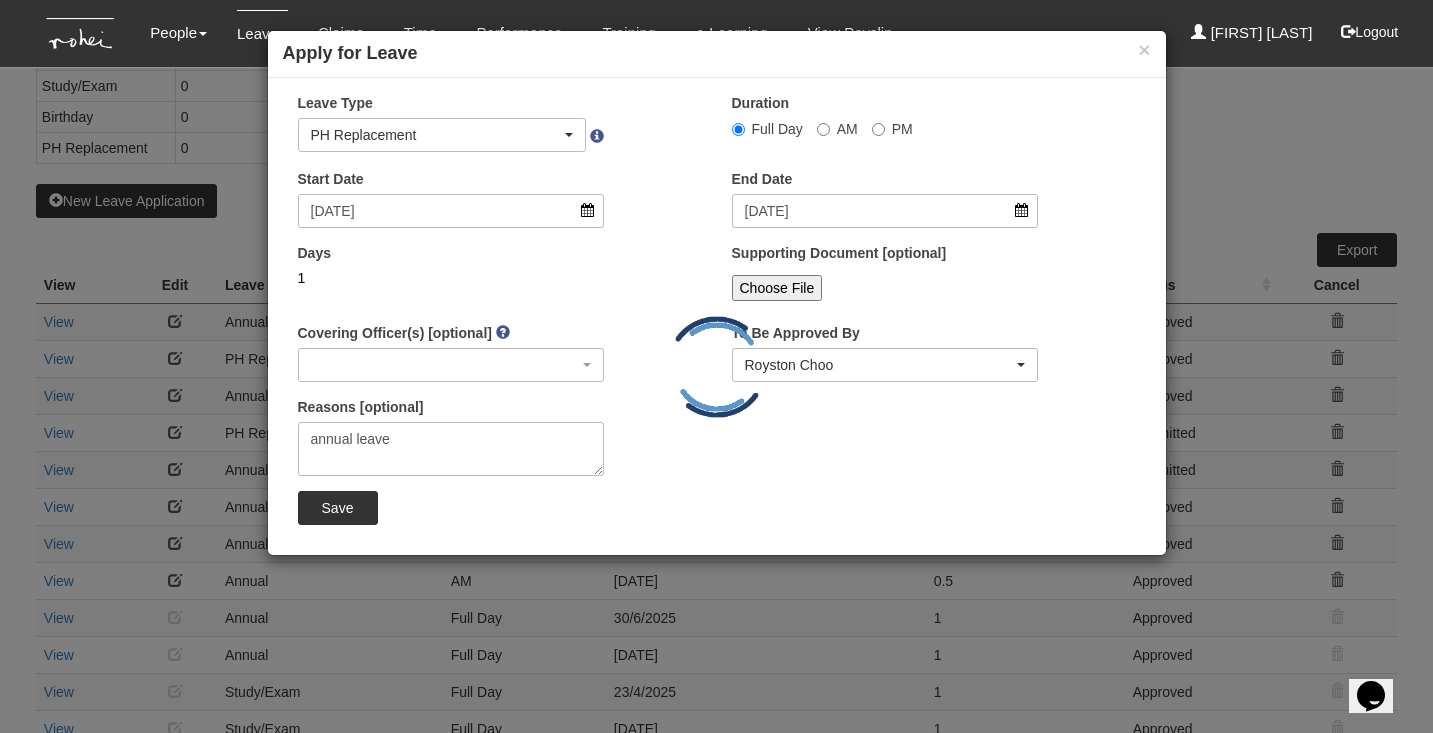 type 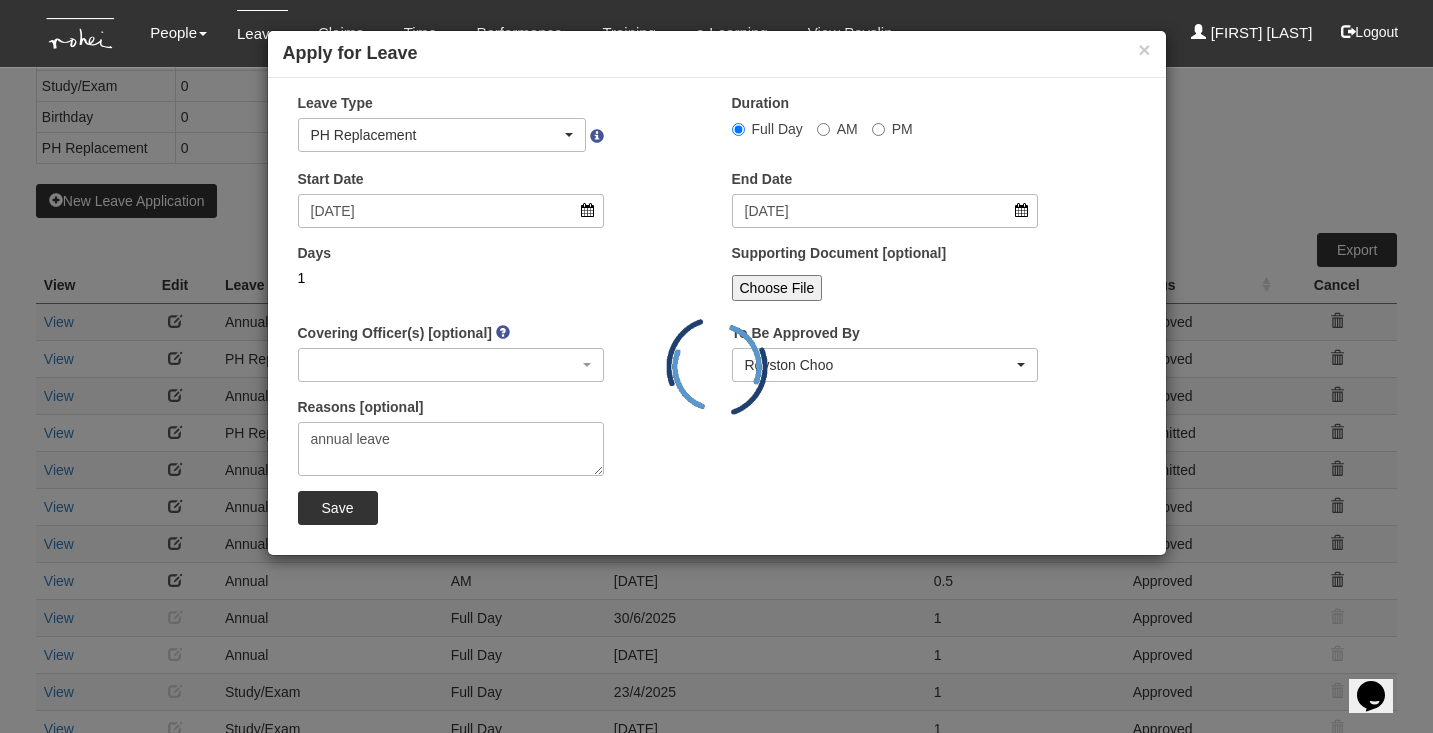 type 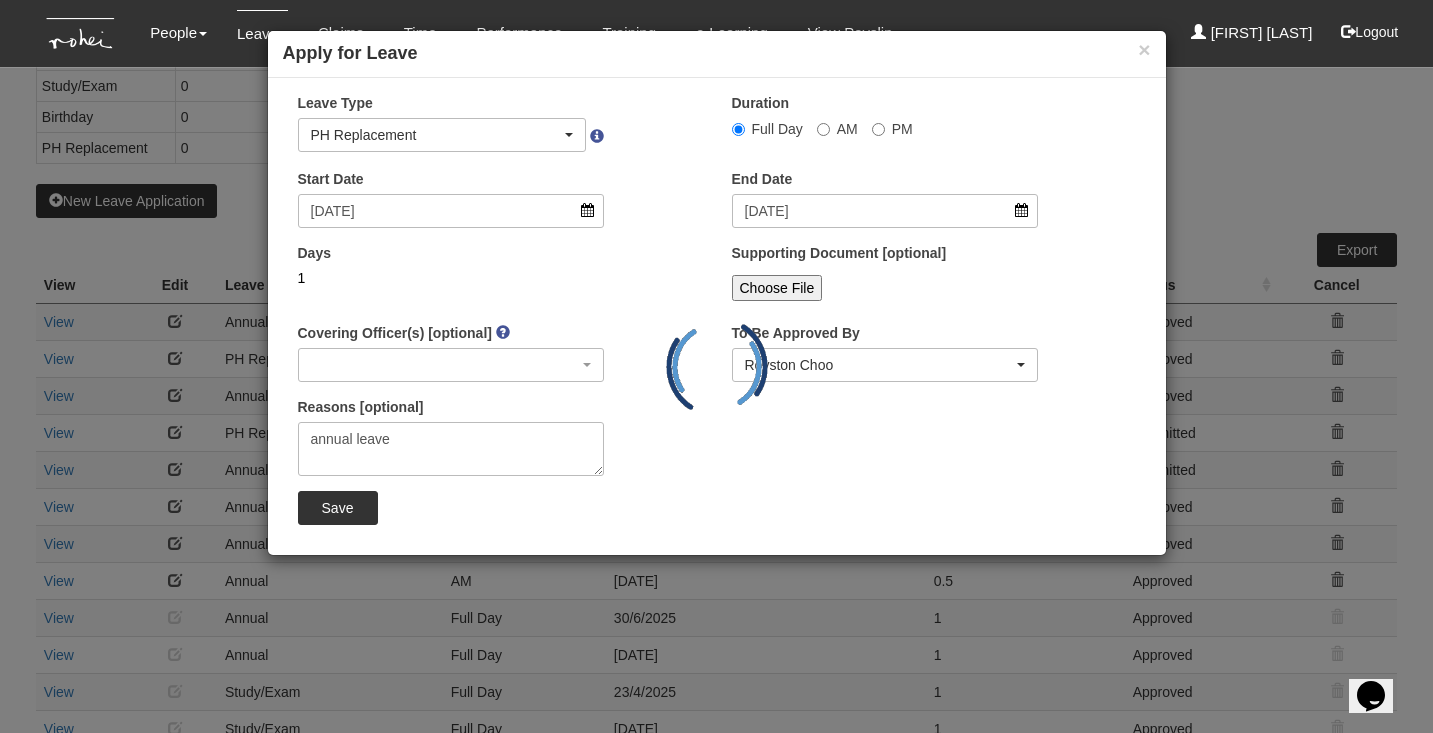 select 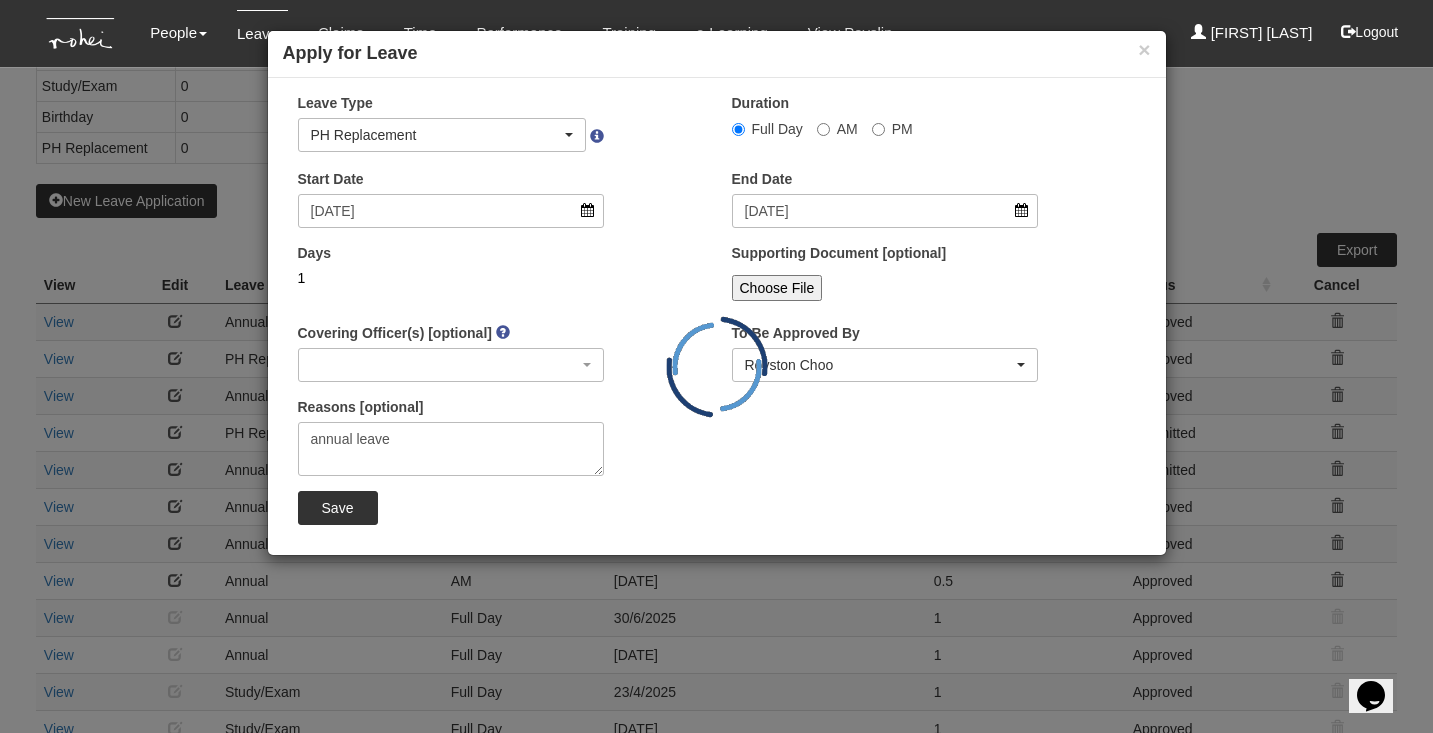 type 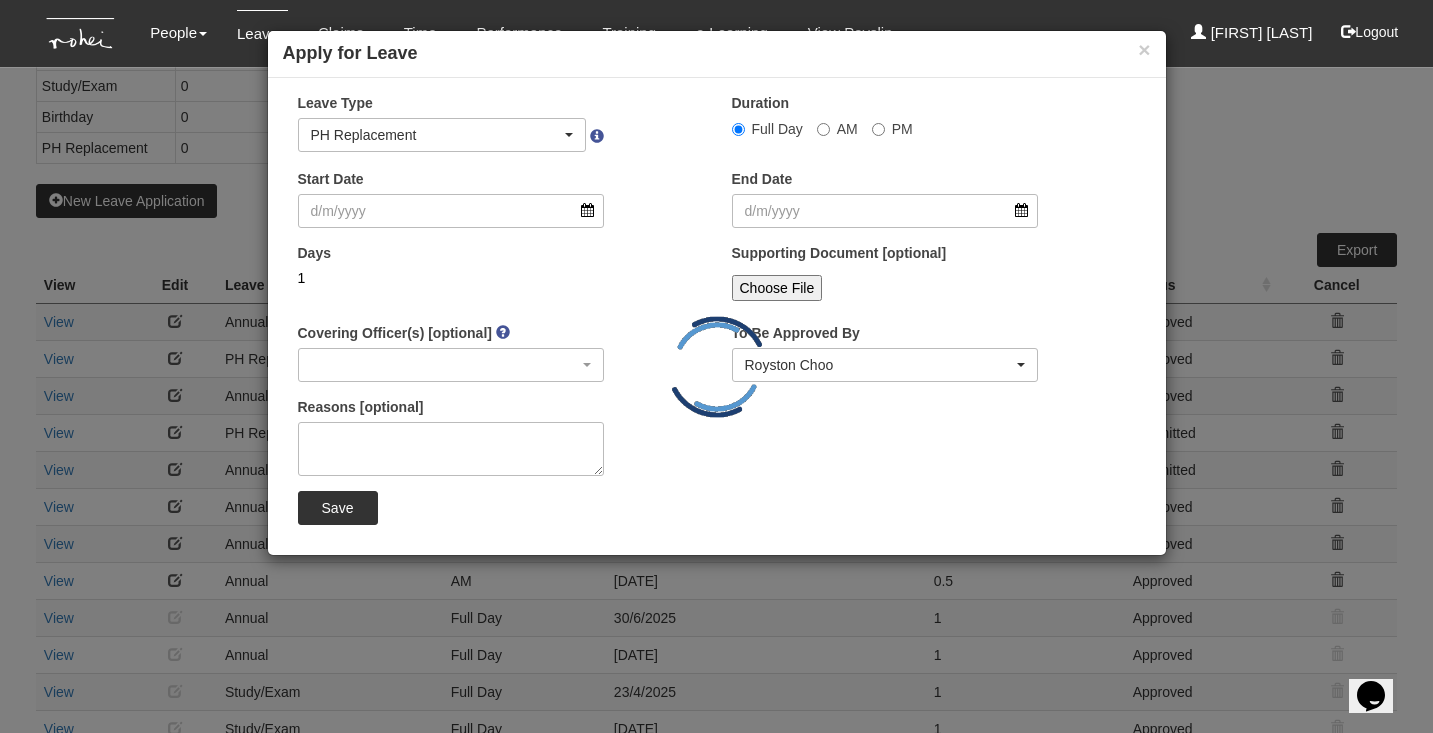select on "50" 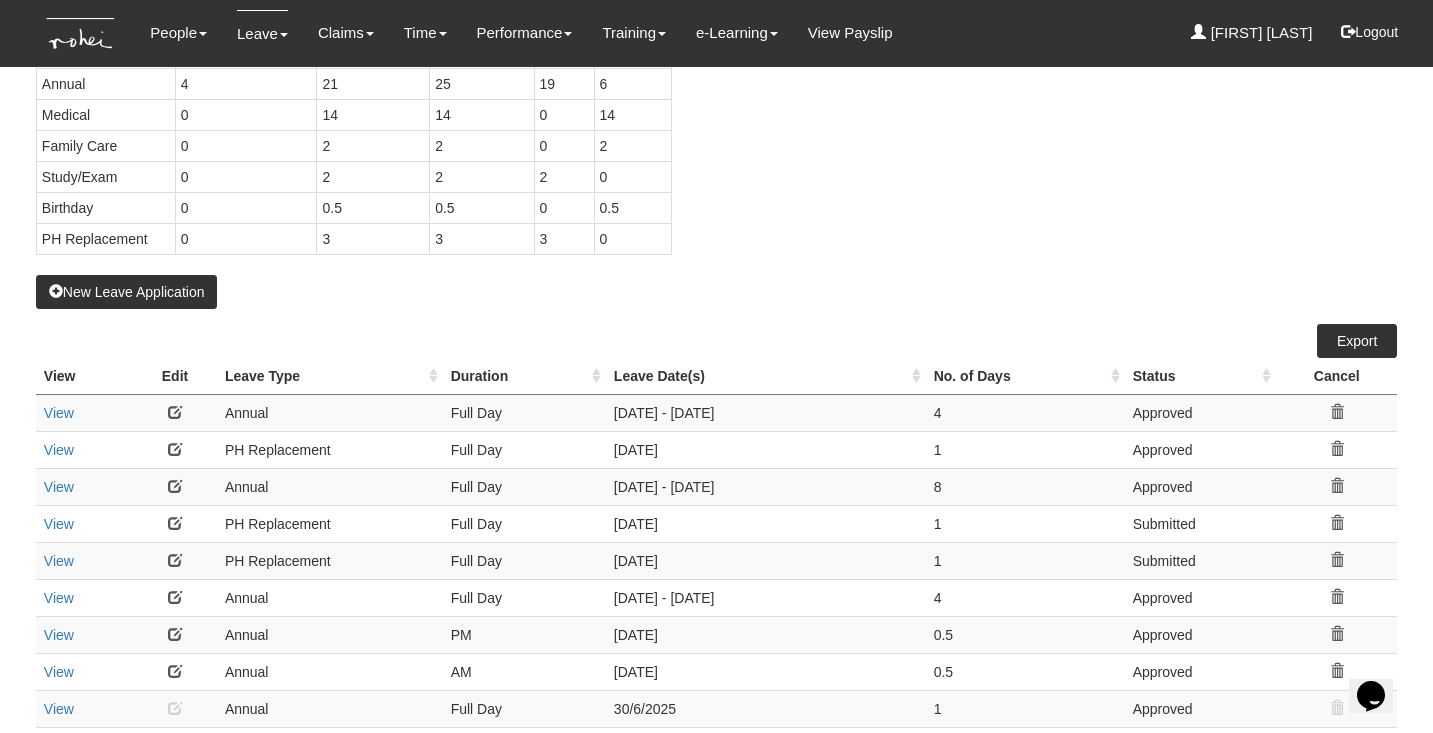 scroll, scrollTop: 174, scrollLeft: 0, axis: vertical 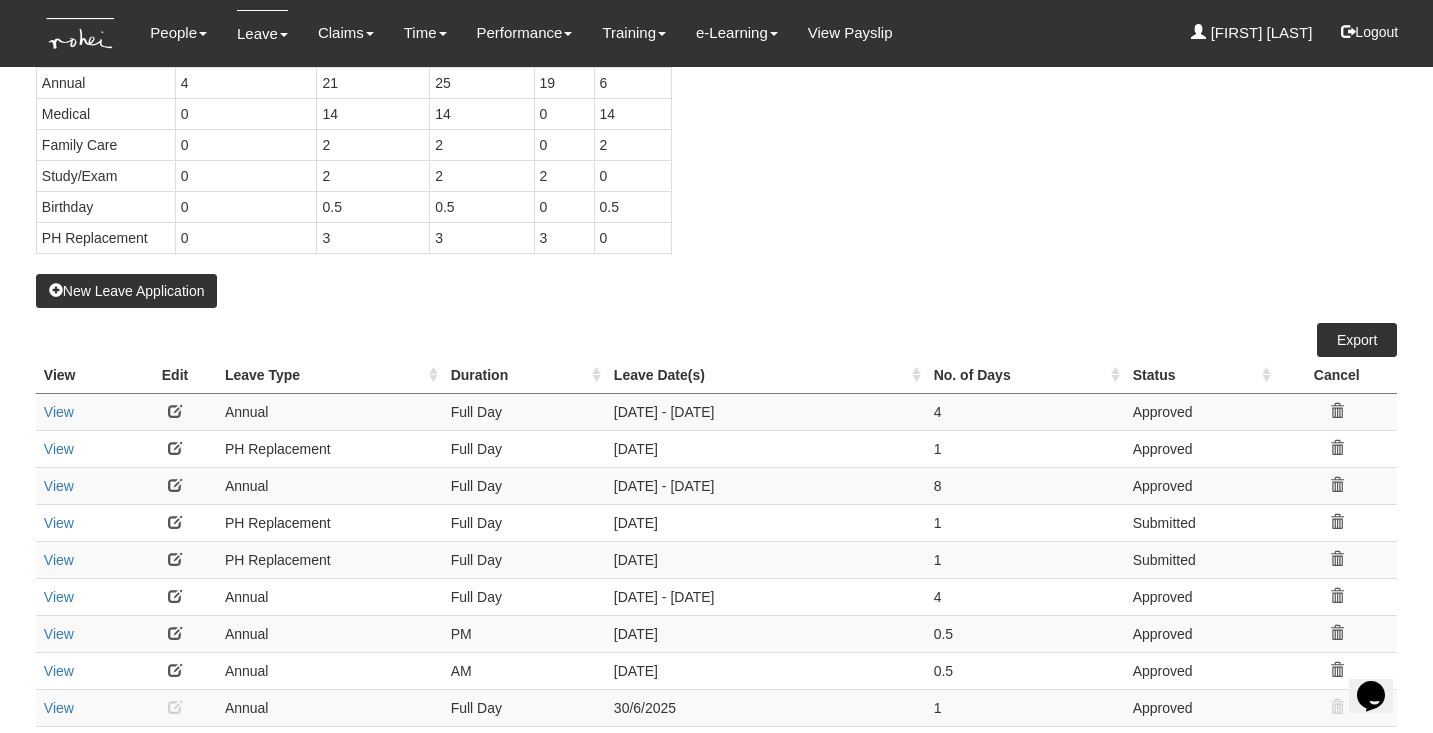 click on "New Leave Application" at bounding box center [127, 291] 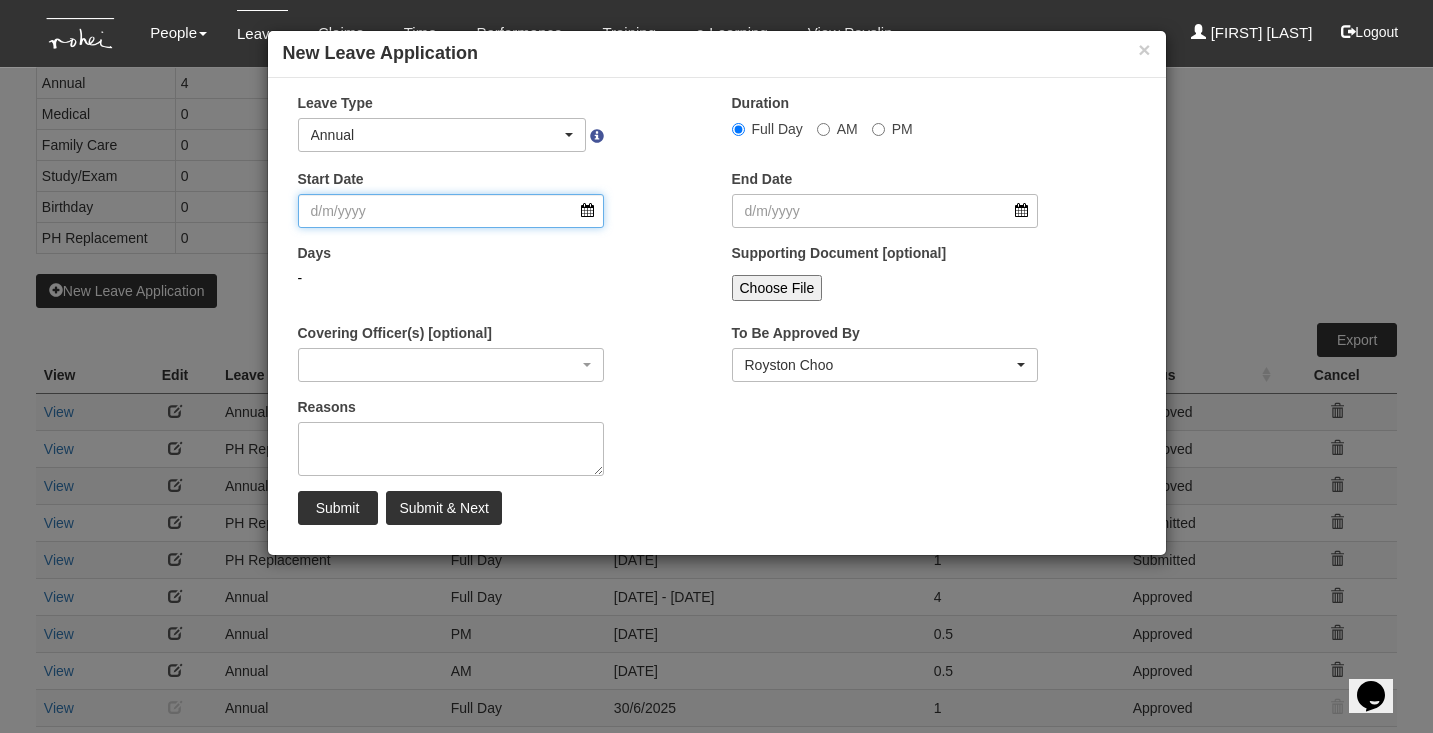 click on "Start Date" at bounding box center [451, 211] 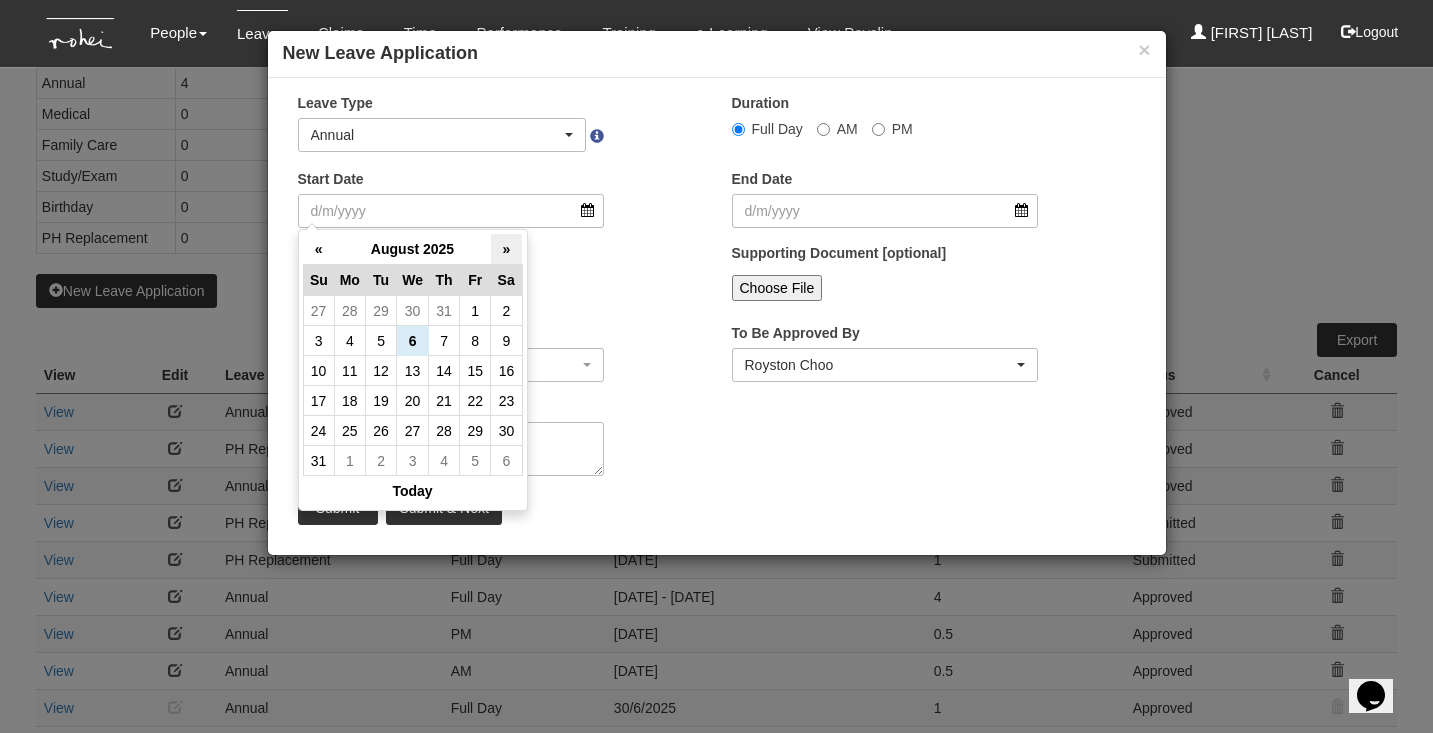 click on "»" at bounding box center (506, 249) 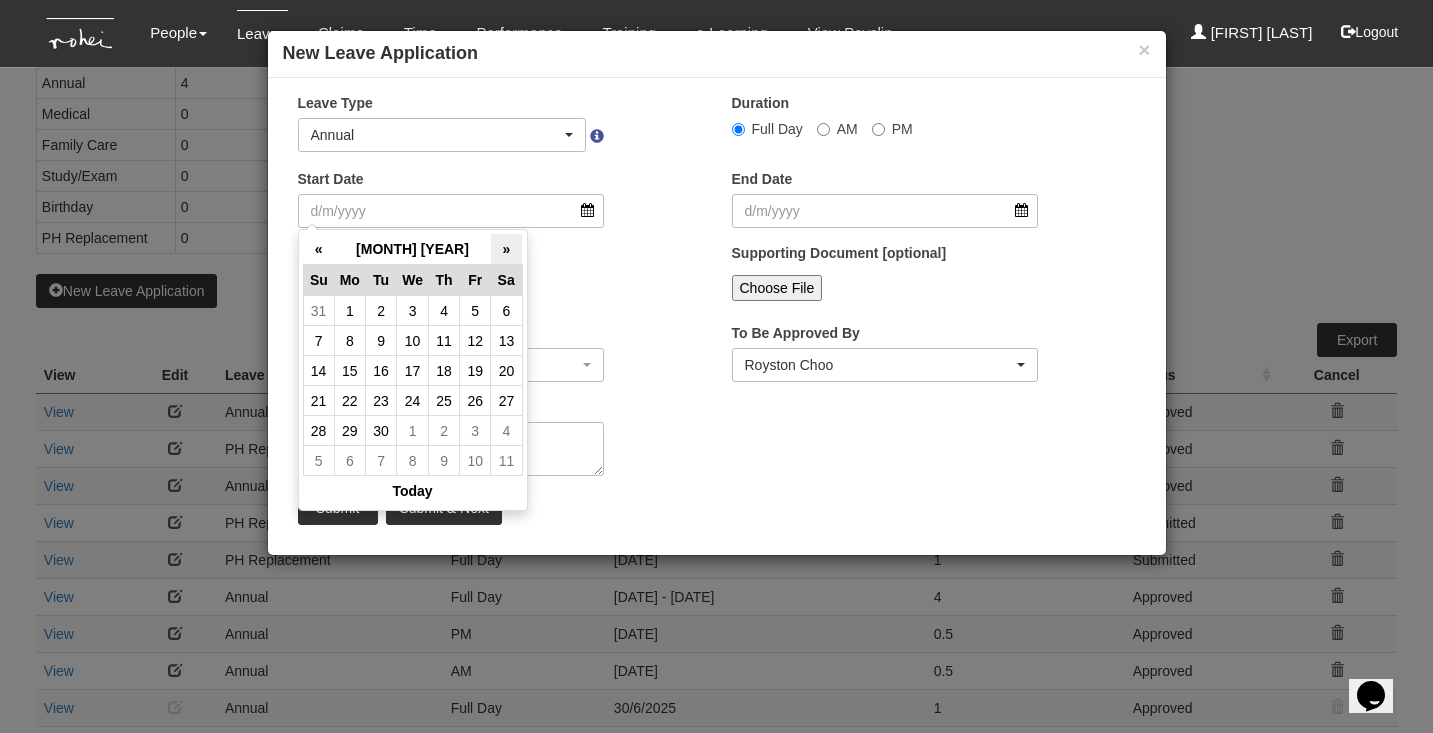 click on "»" at bounding box center (506, 249) 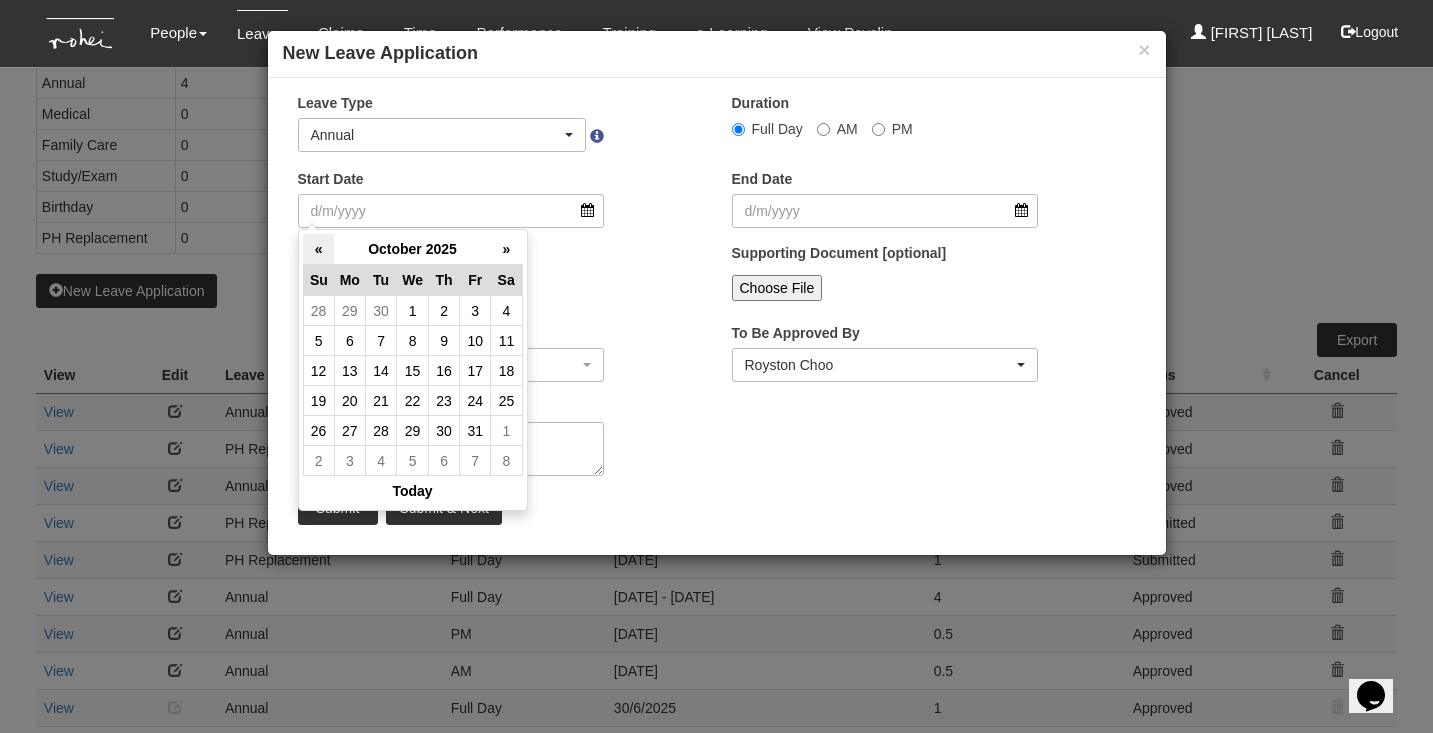 click on "«" at bounding box center (318, 249) 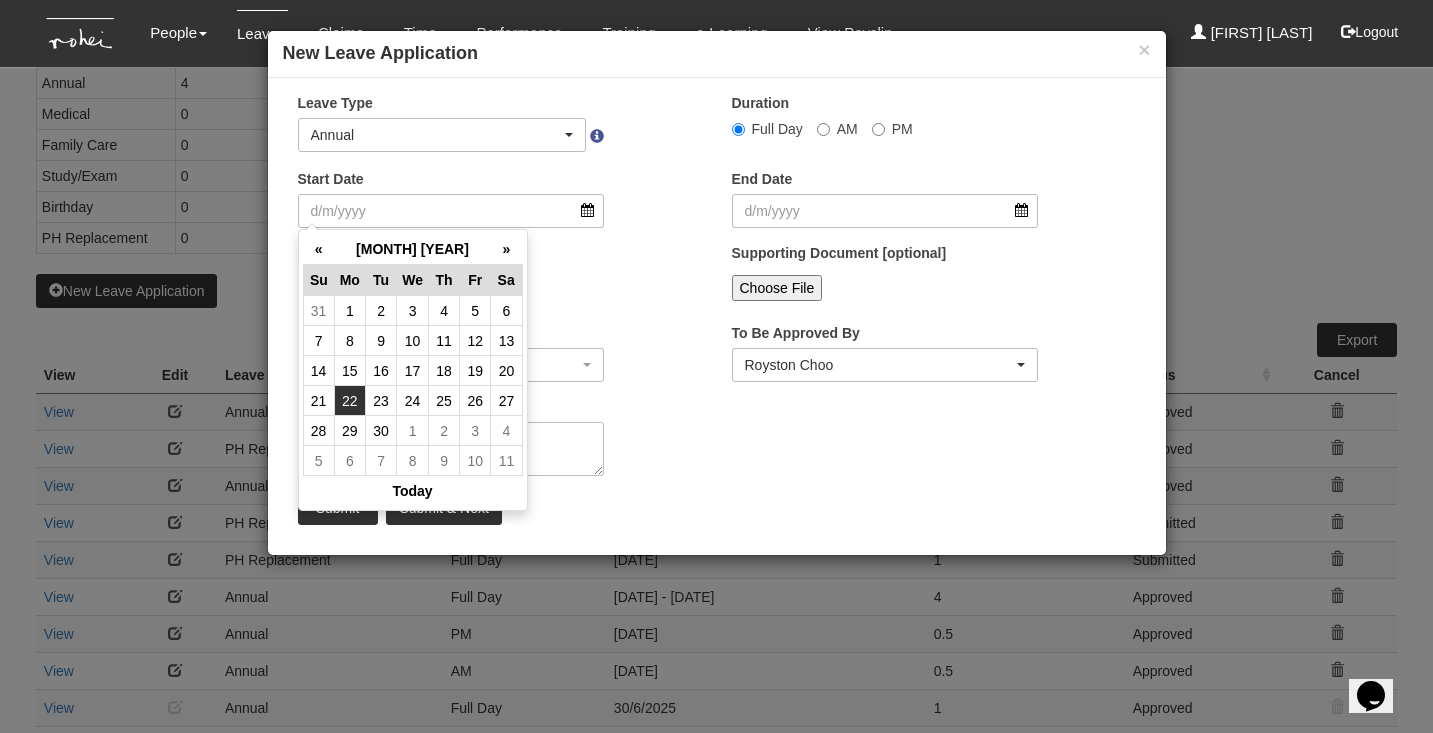 click on "22" at bounding box center [349, 401] 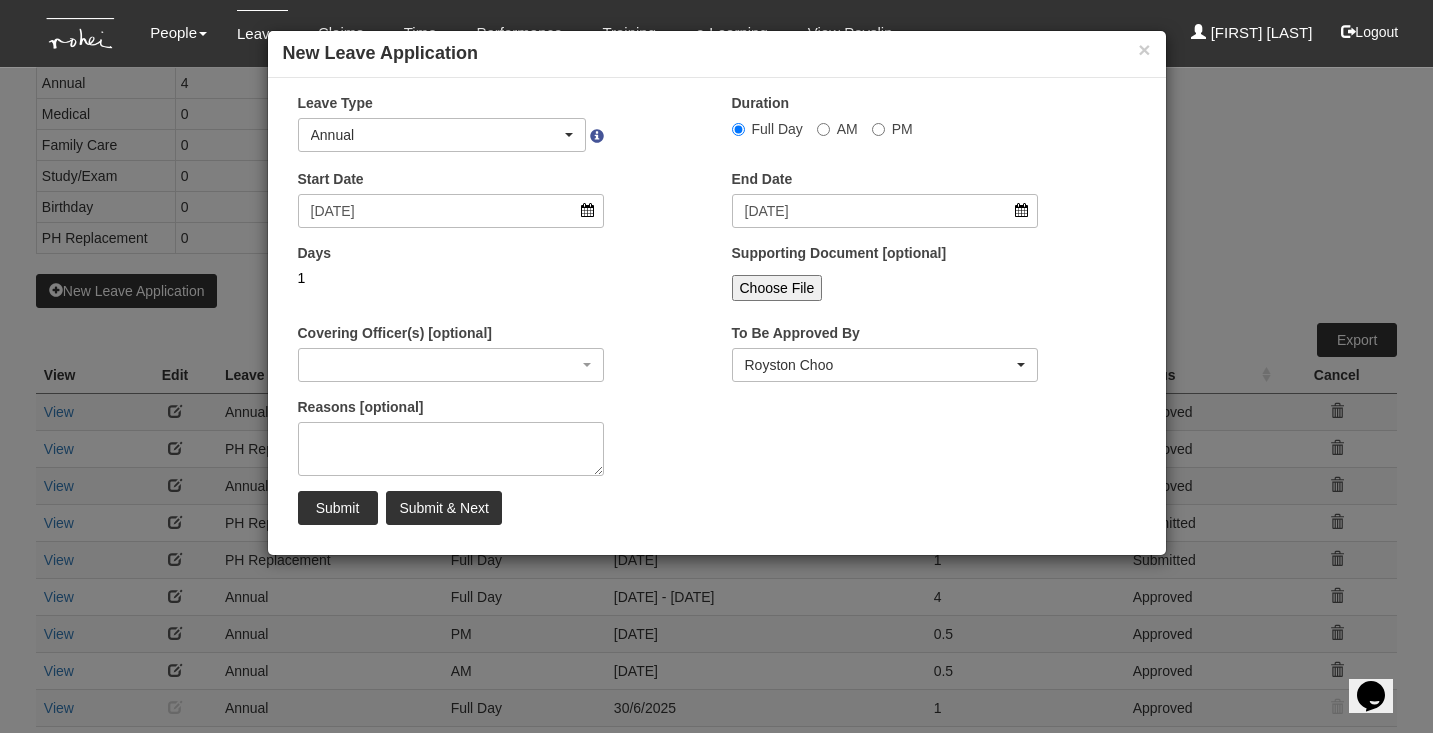 select 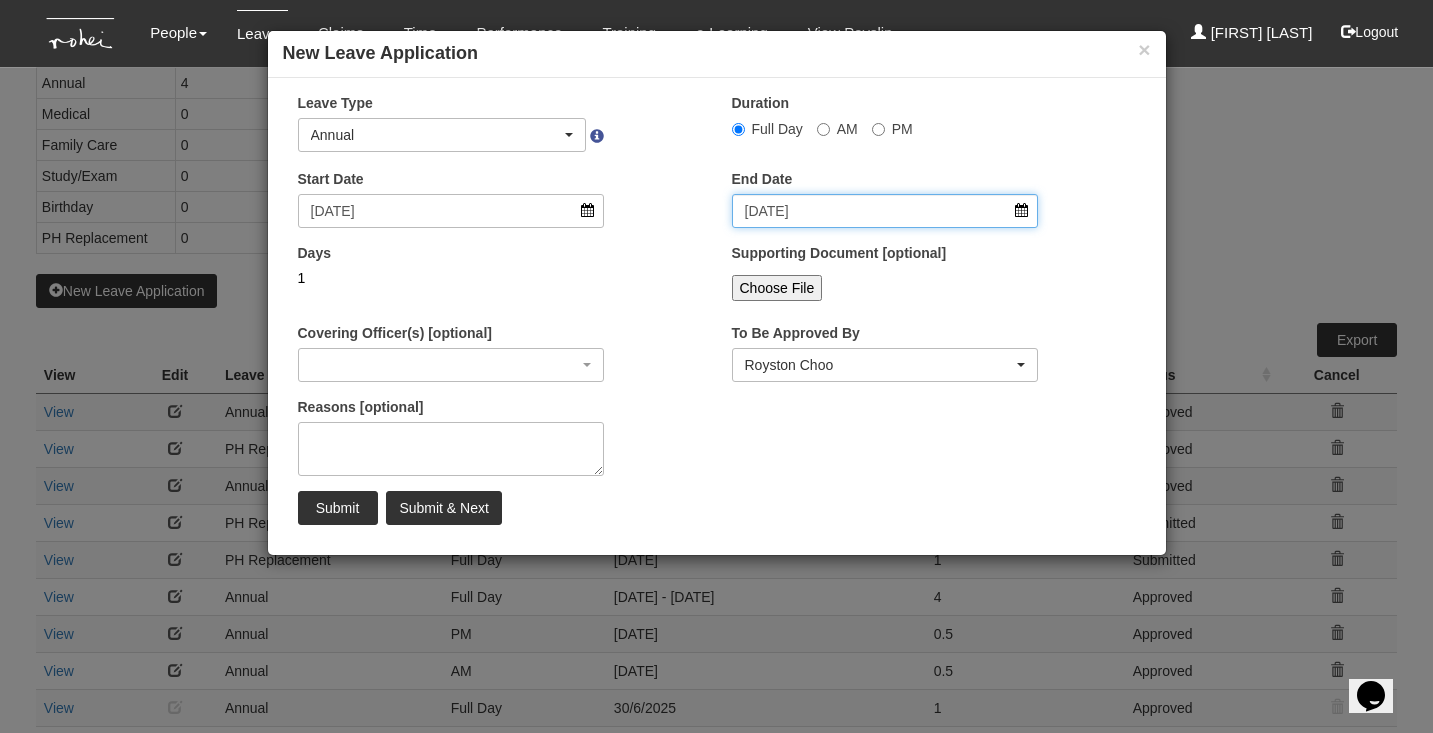 click on "22/9/2025" at bounding box center [885, 211] 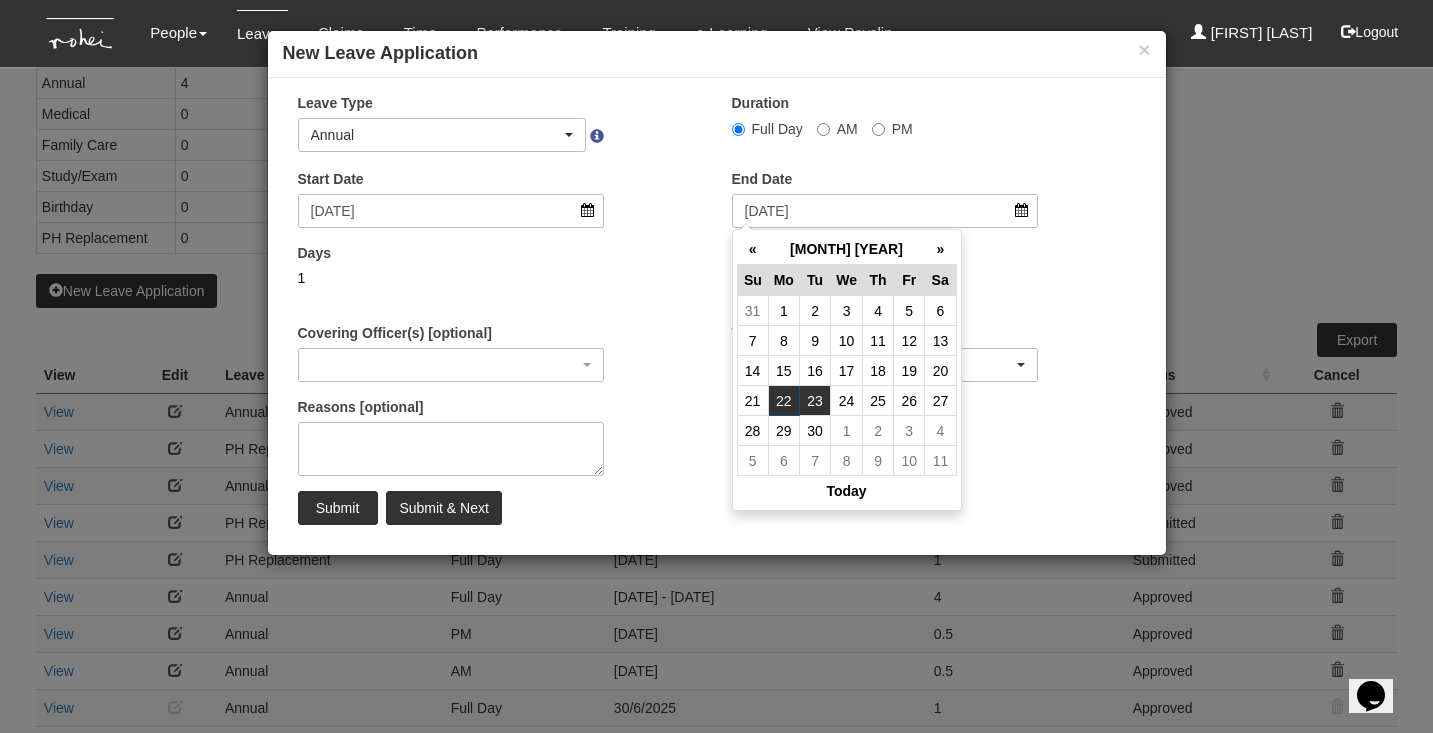 click on "23" at bounding box center (815, 401) 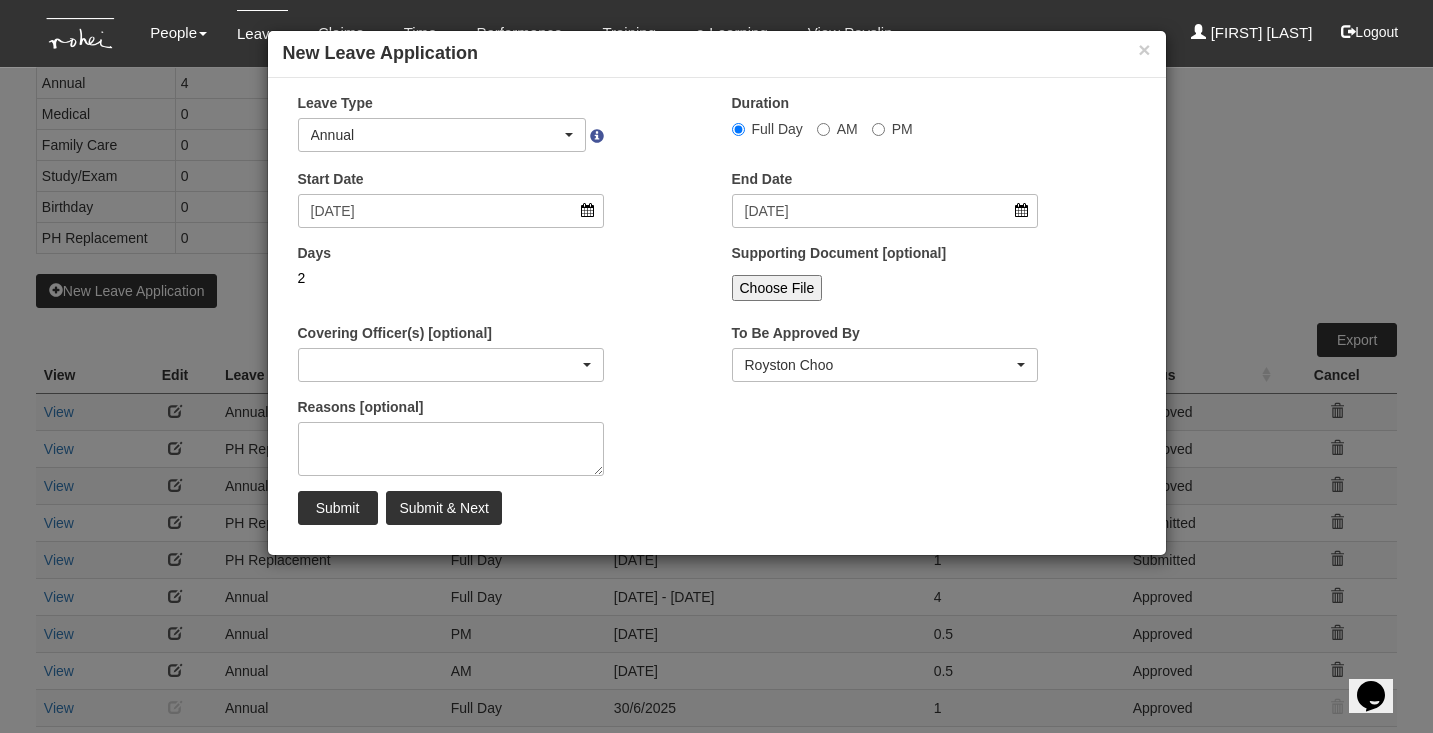 click at bounding box center (451, 365) 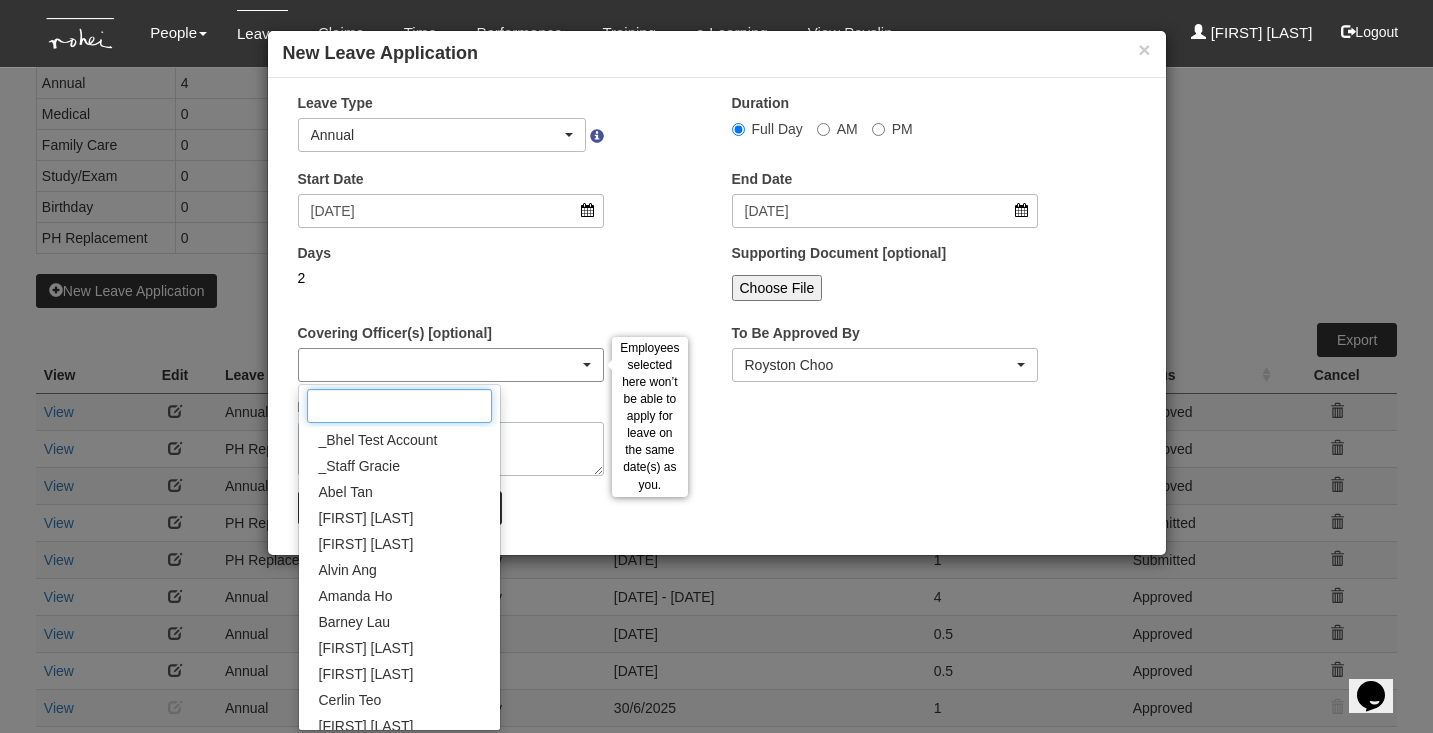 select 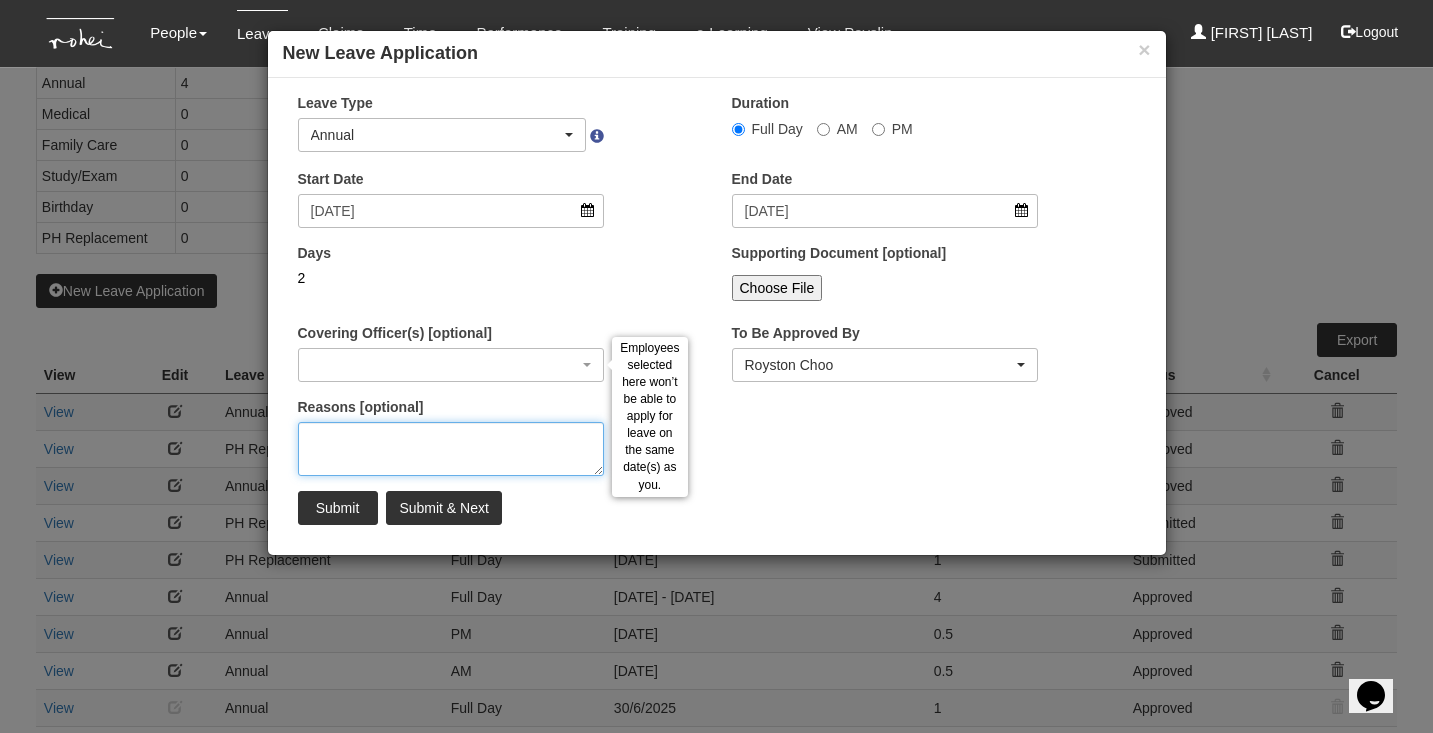 click on "Reasons [optional]" at bounding box center (451, 449) 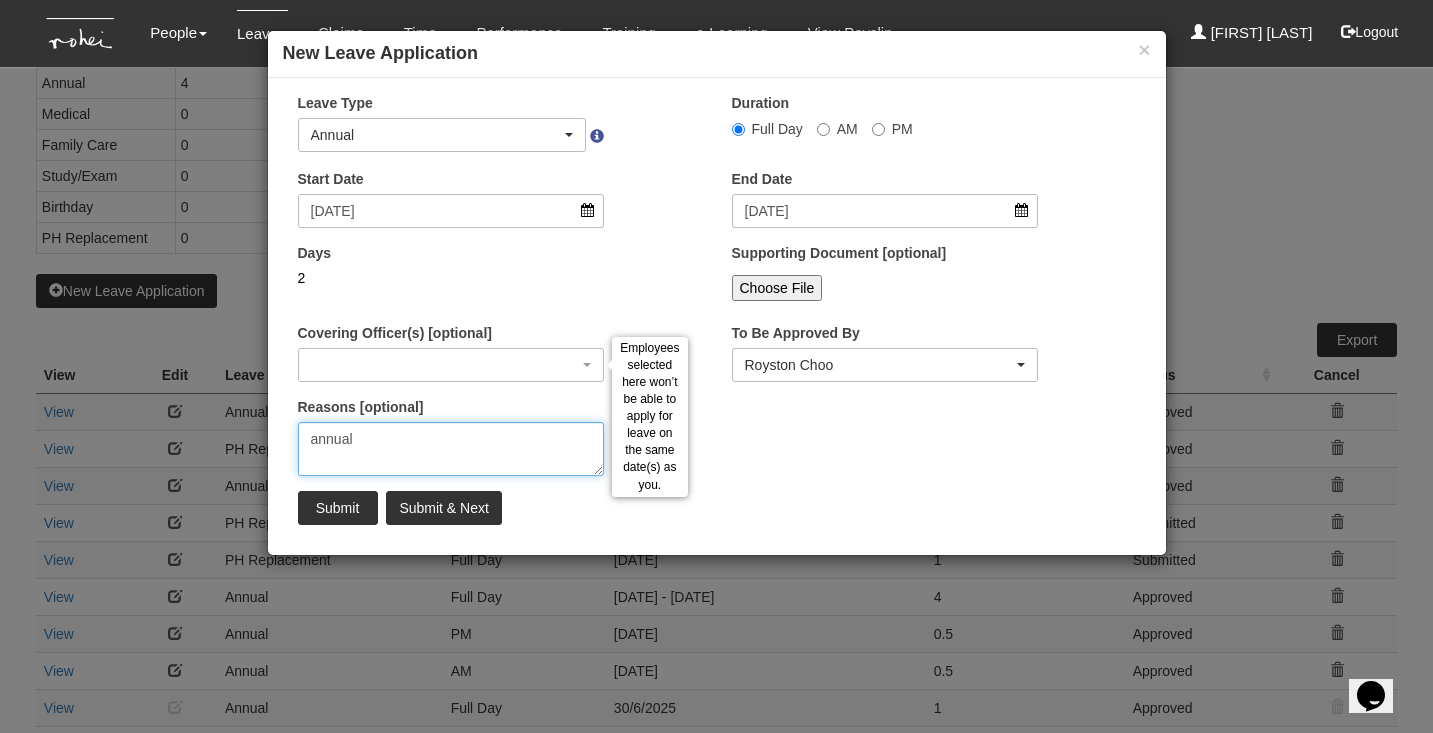 click on "annual" at bounding box center [451, 449] 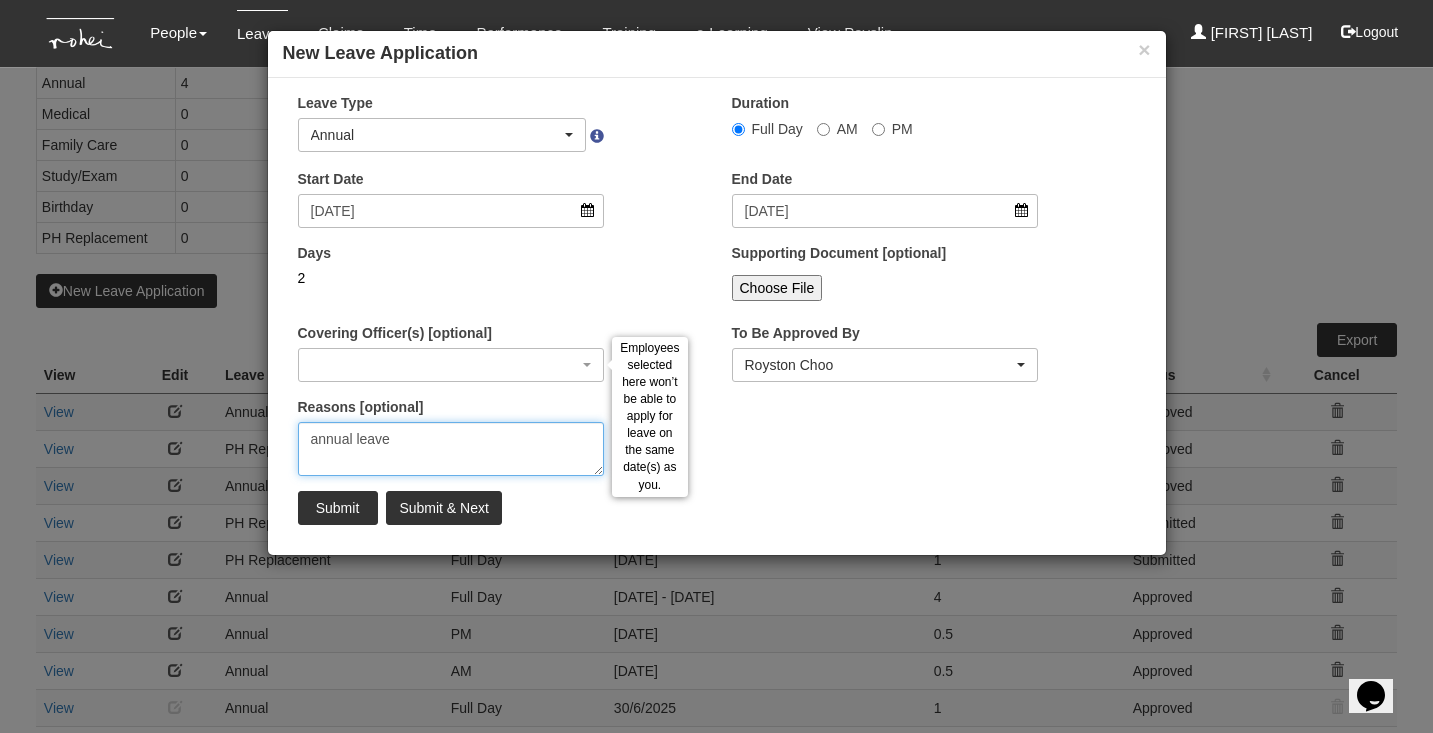 type on "annual leave" 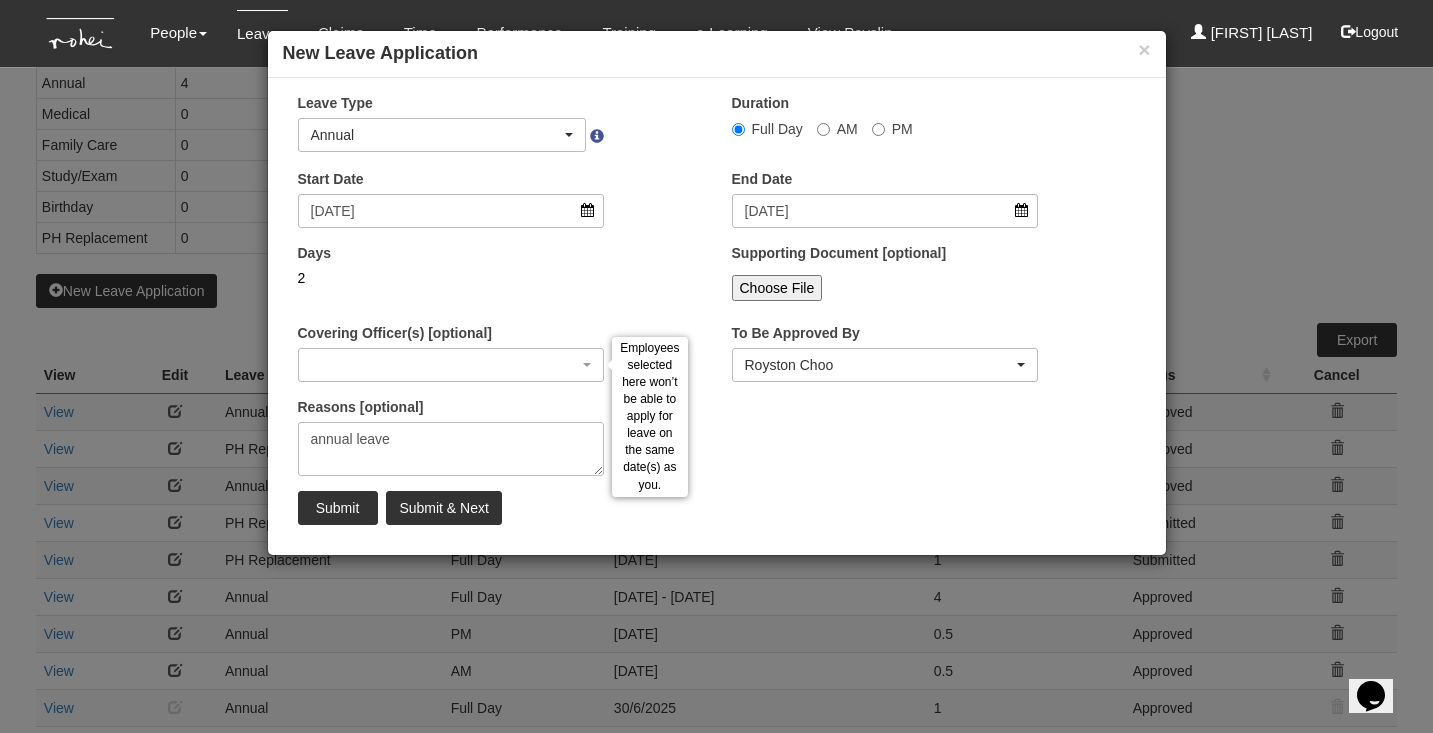click on "Submit
Submit & Next" at bounding box center [717, 508] 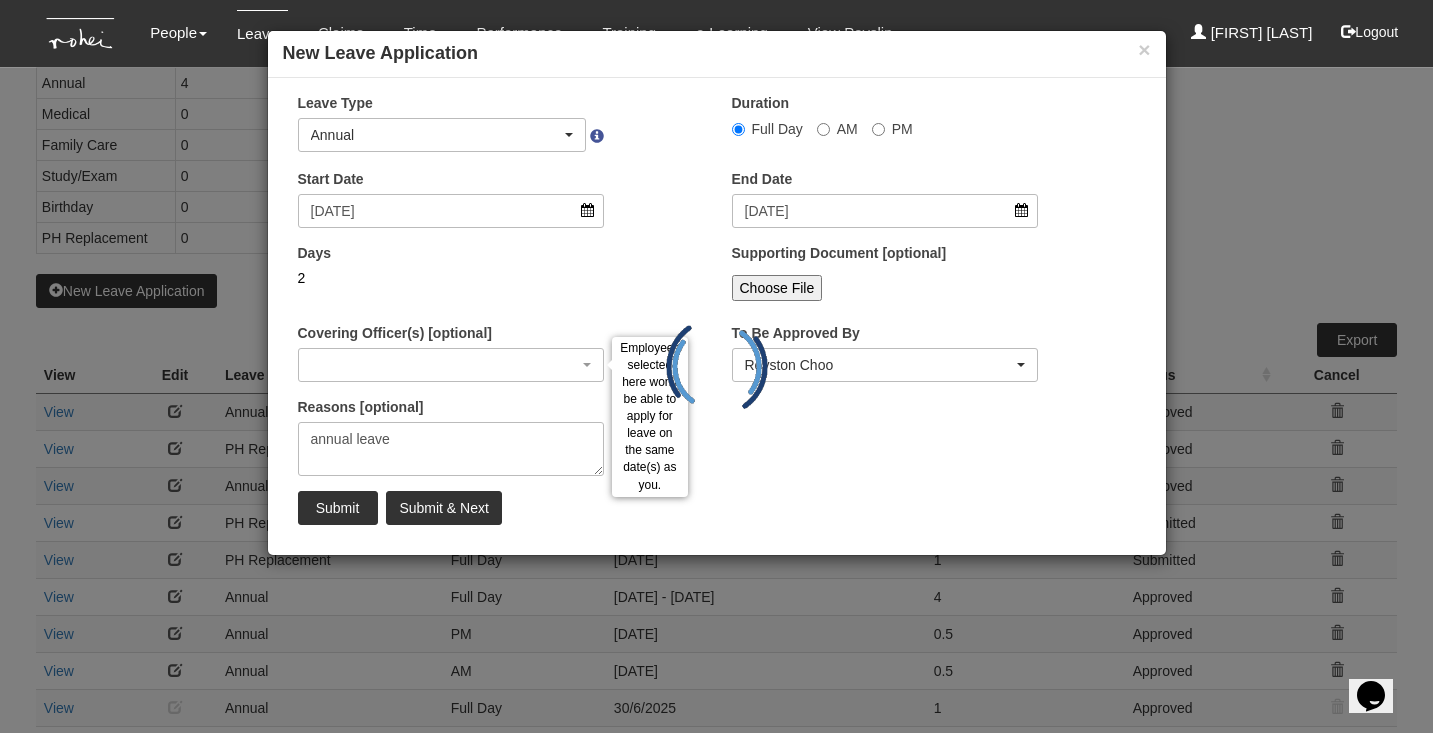 type 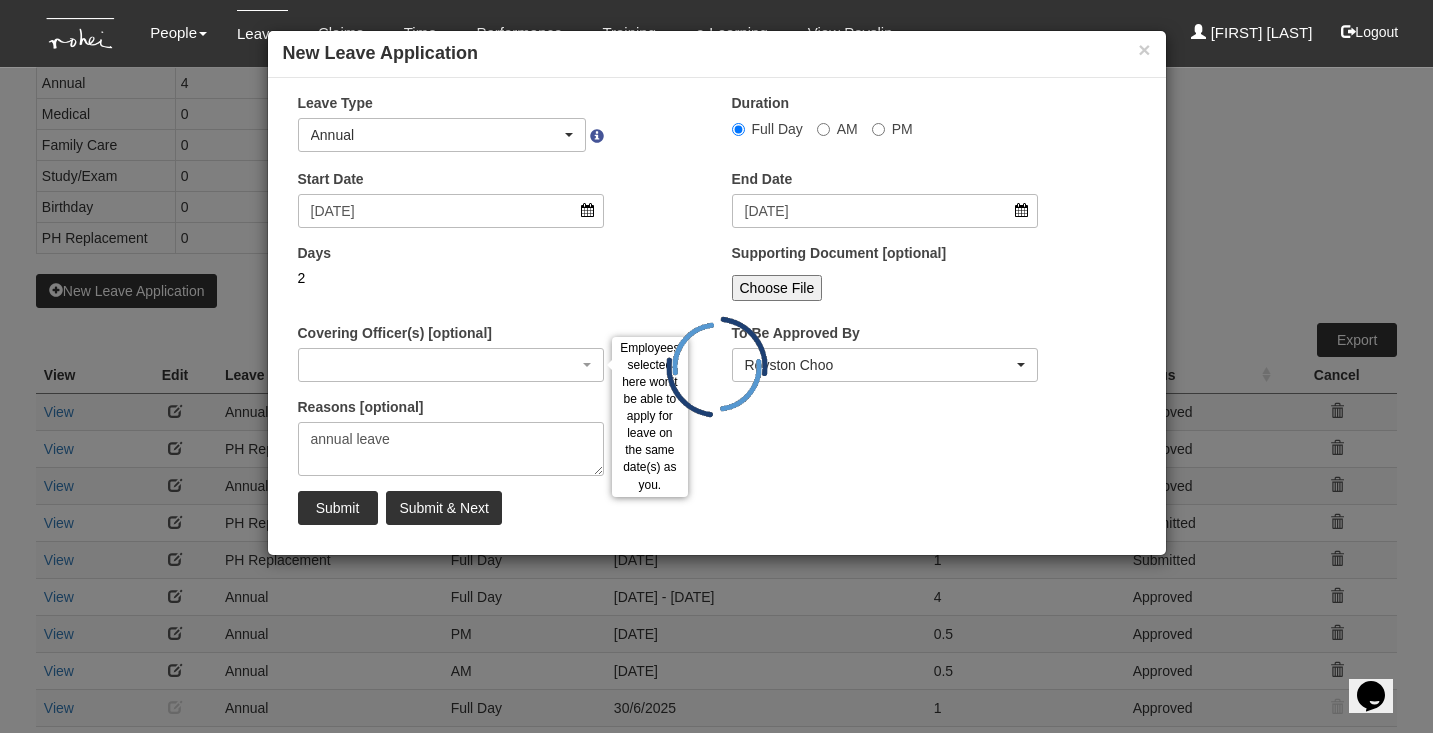 type 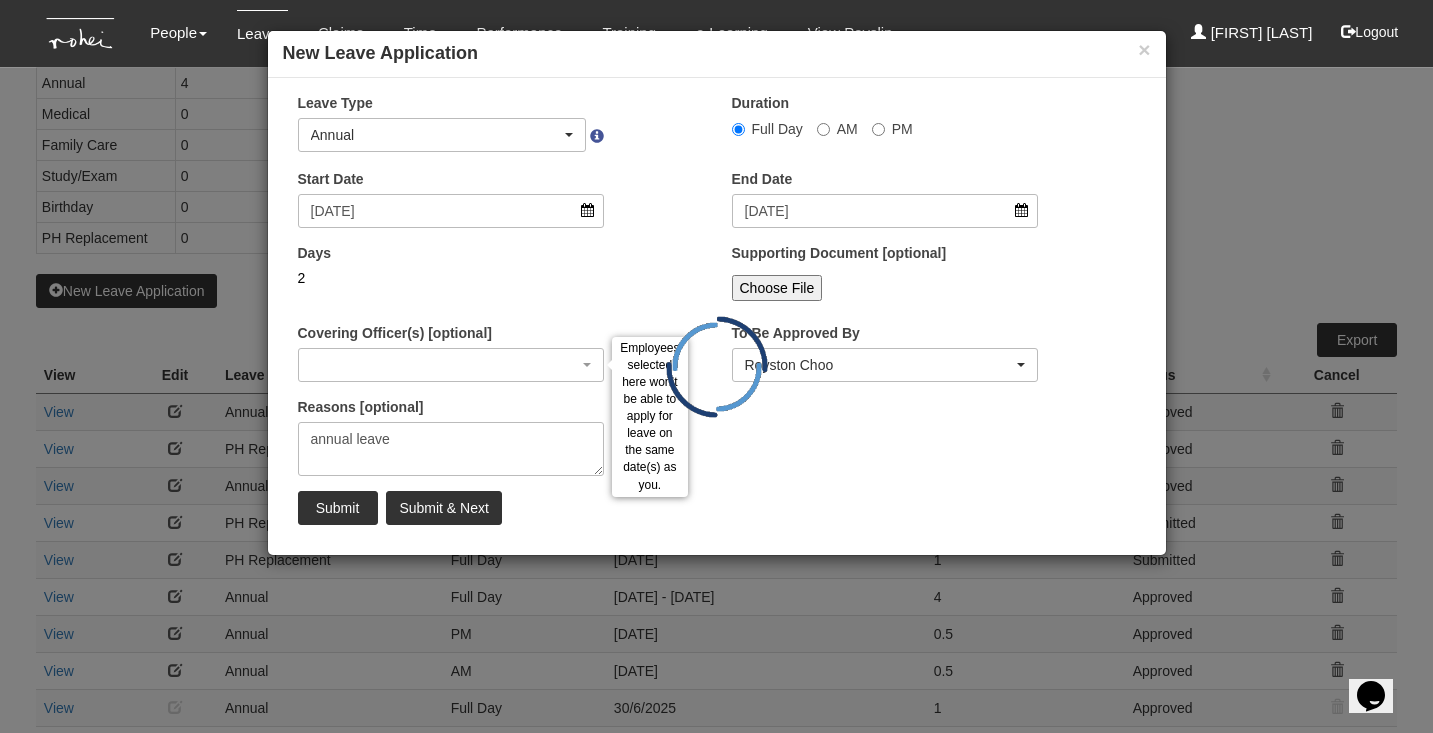 type 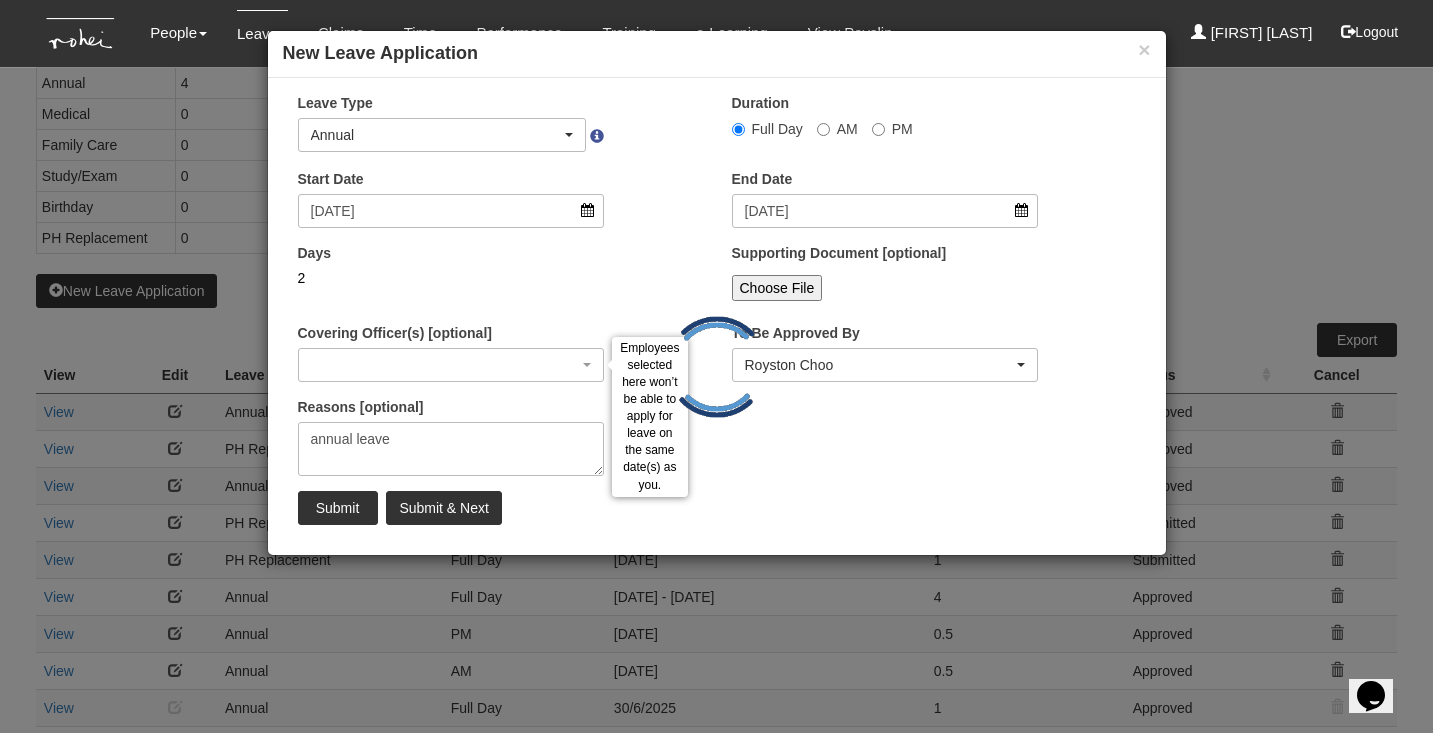 select 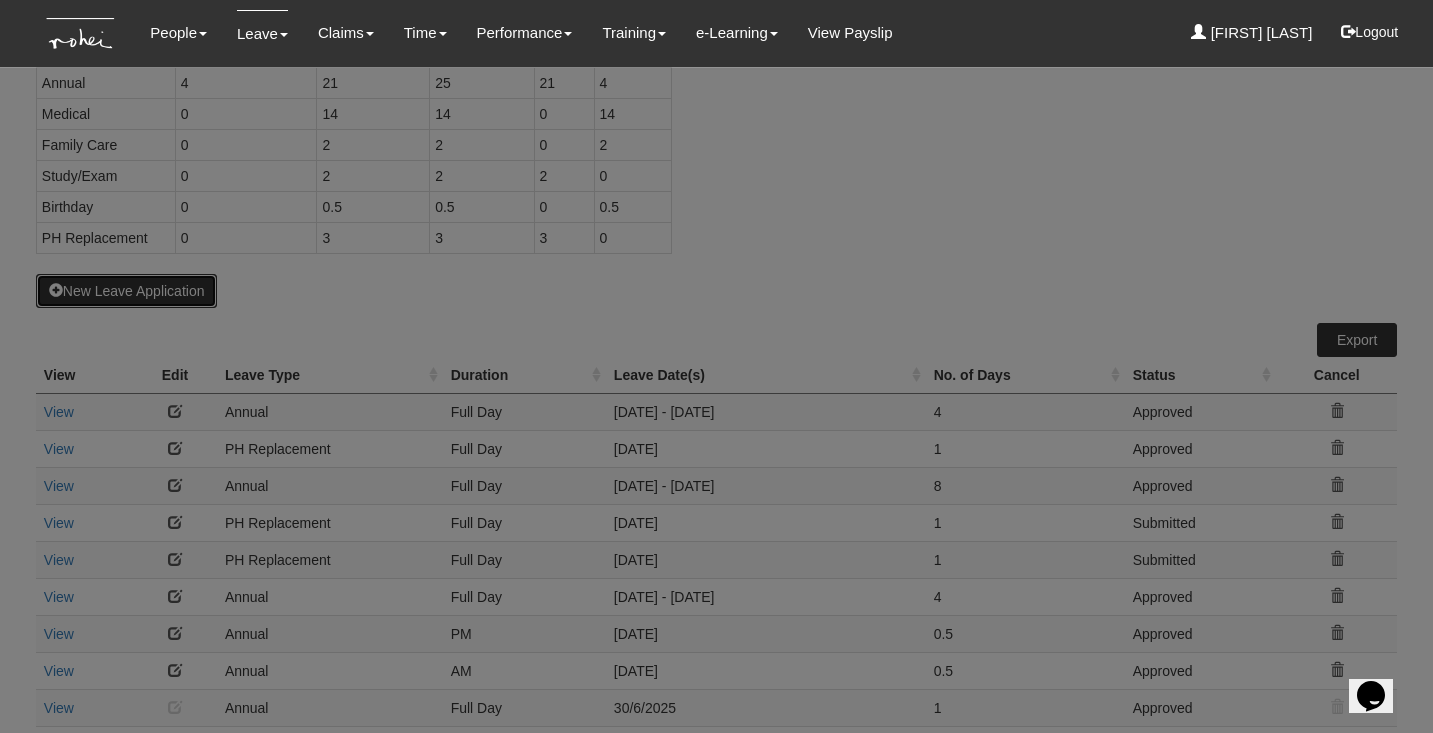 select on "50" 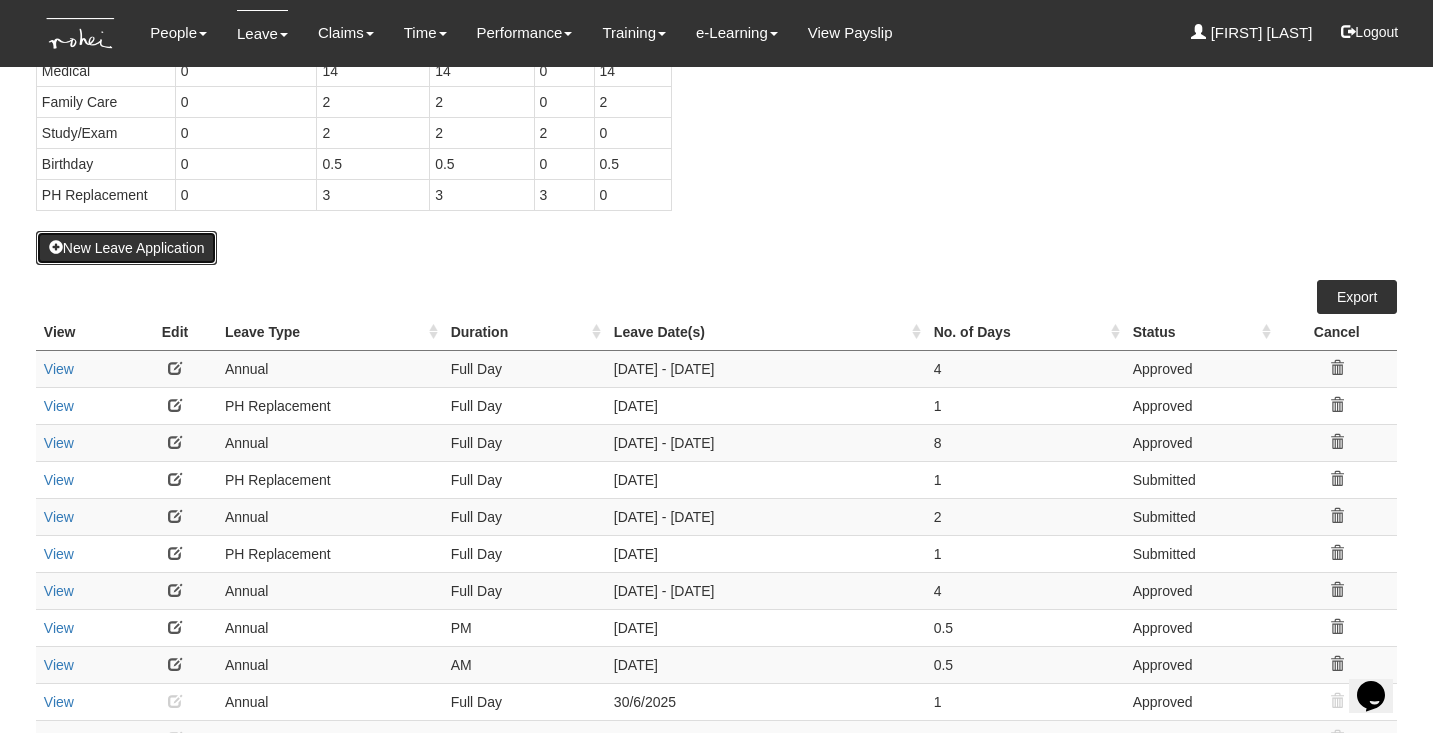 scroll, scrollTop: 281, scrollLeft: 0, axis: vertical 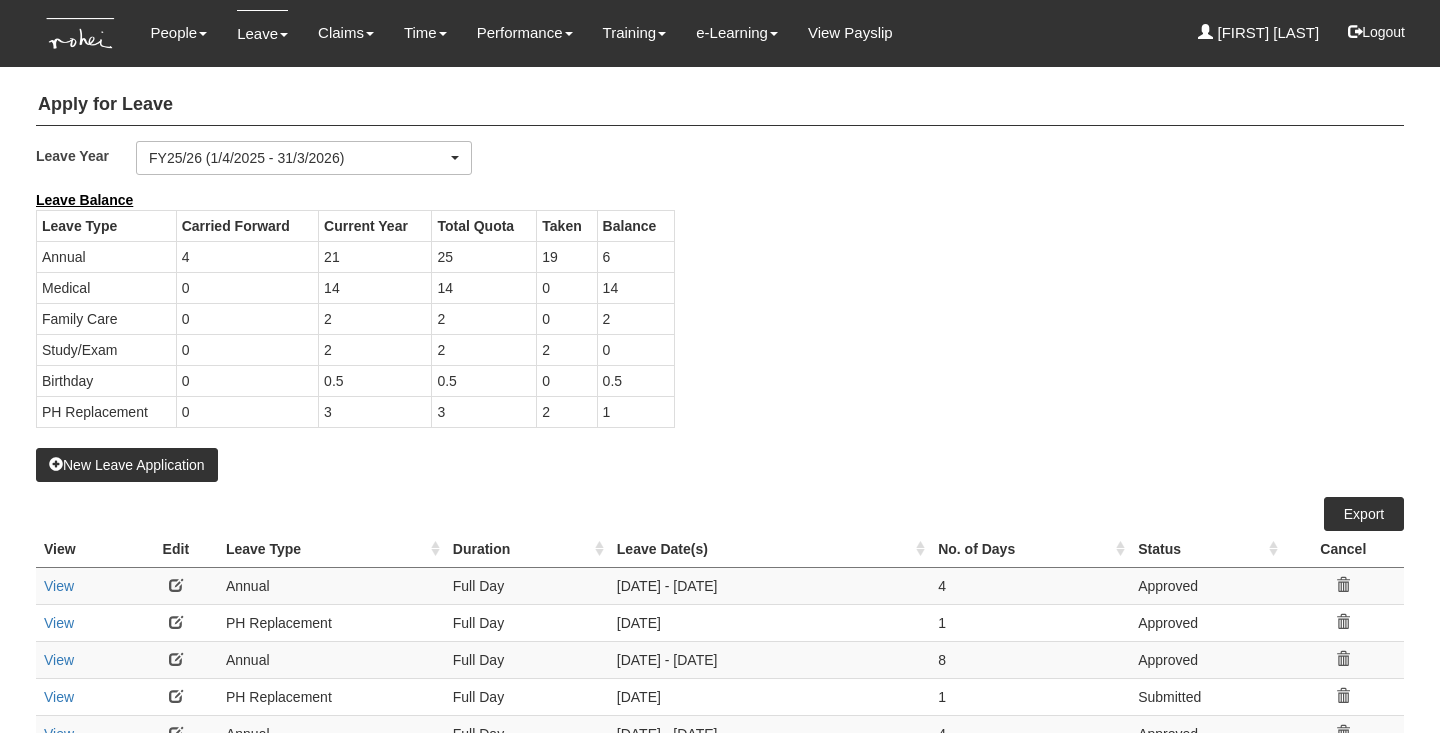 select on "50" 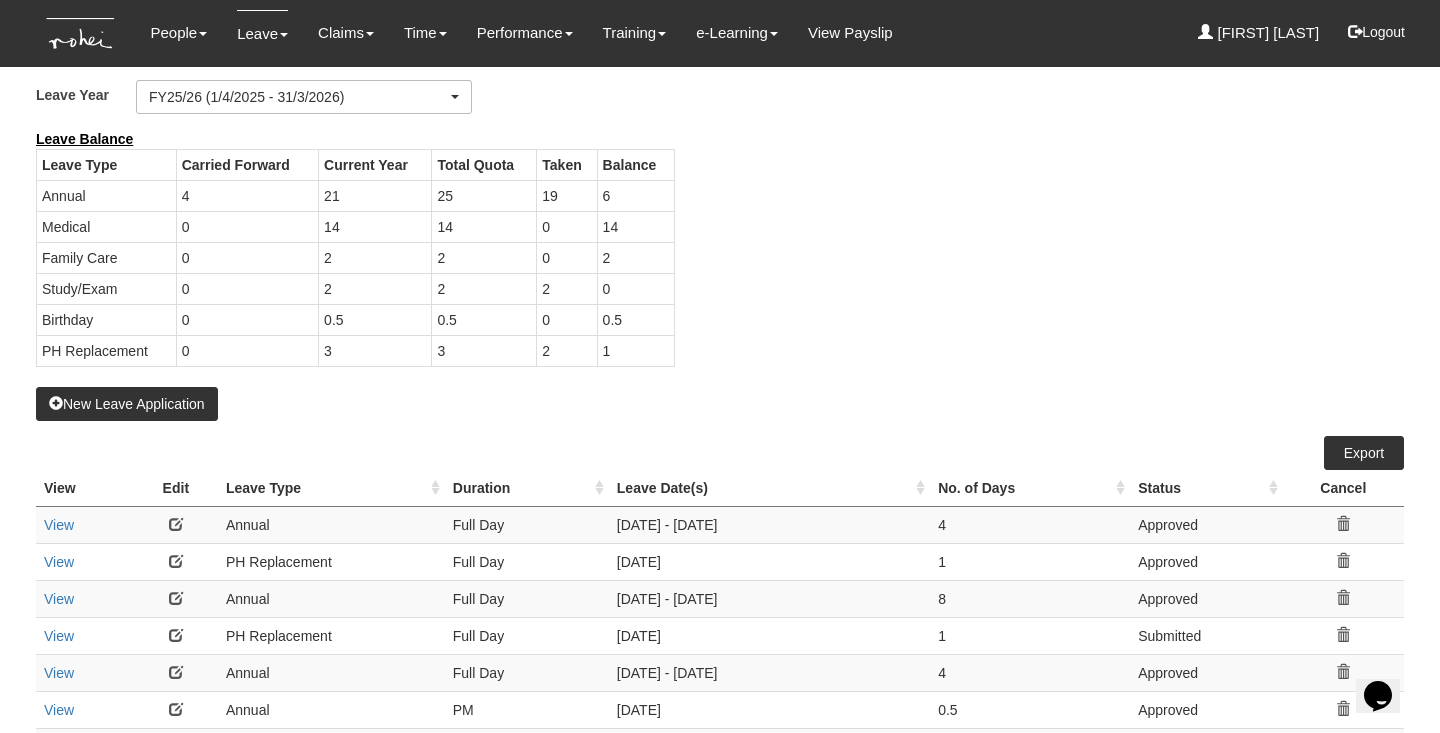 scroll, scrollTop: 0, scrollLeft: 0, axis: both 